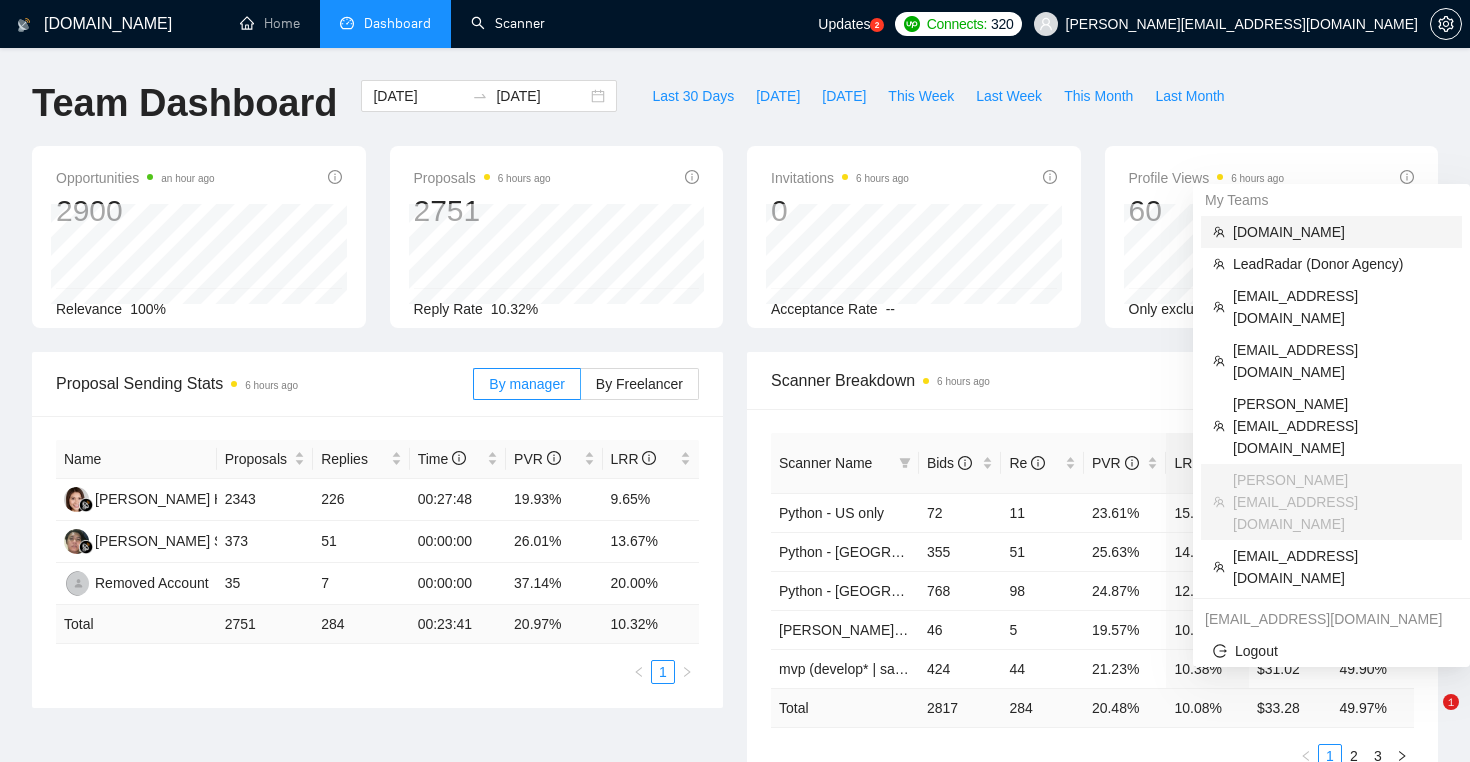 scroll, scrollTop: 124, scrollLeft: 0, axis: vertical 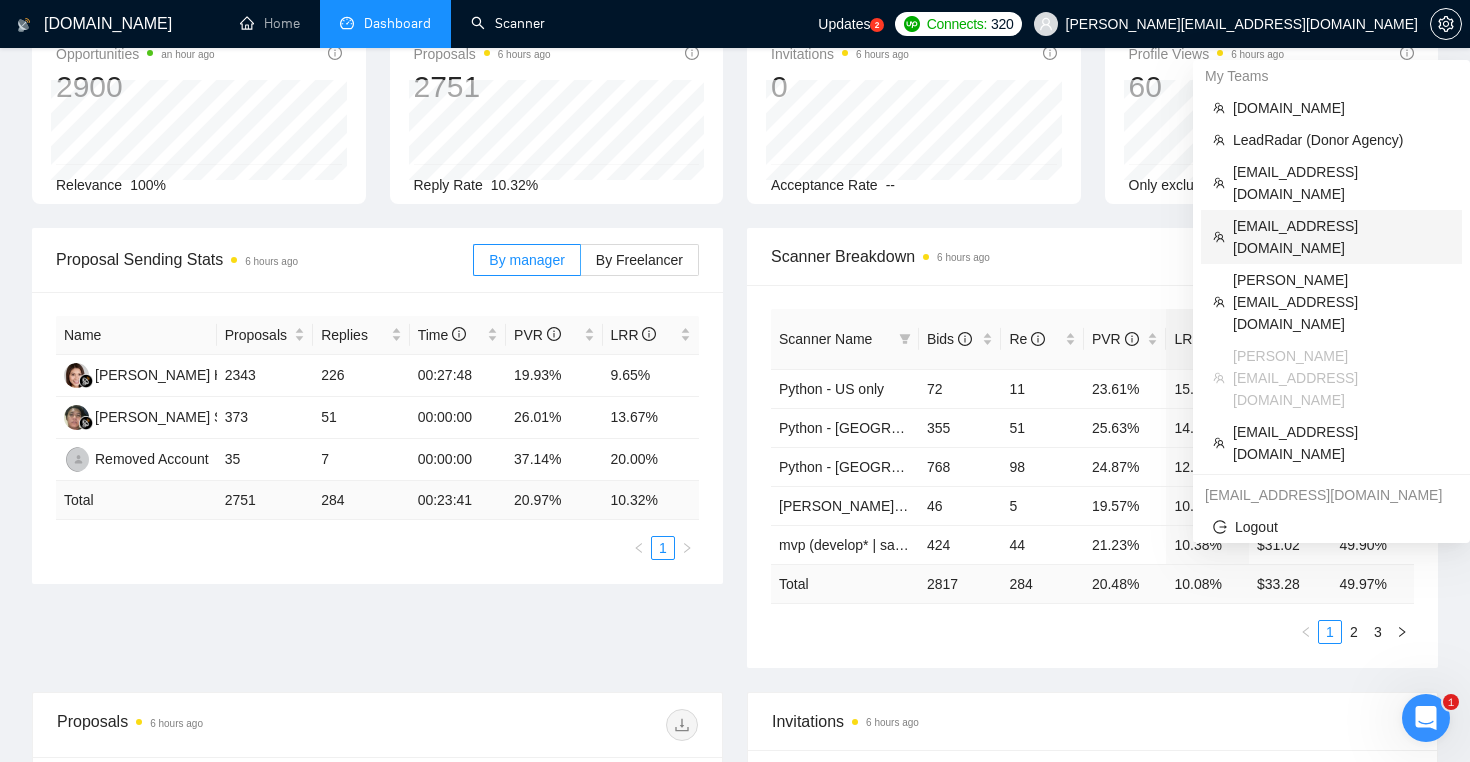 click on "[EMAIL_ADDRESS][DOMAIN_NAME]" at bounding box center (1341, 237) 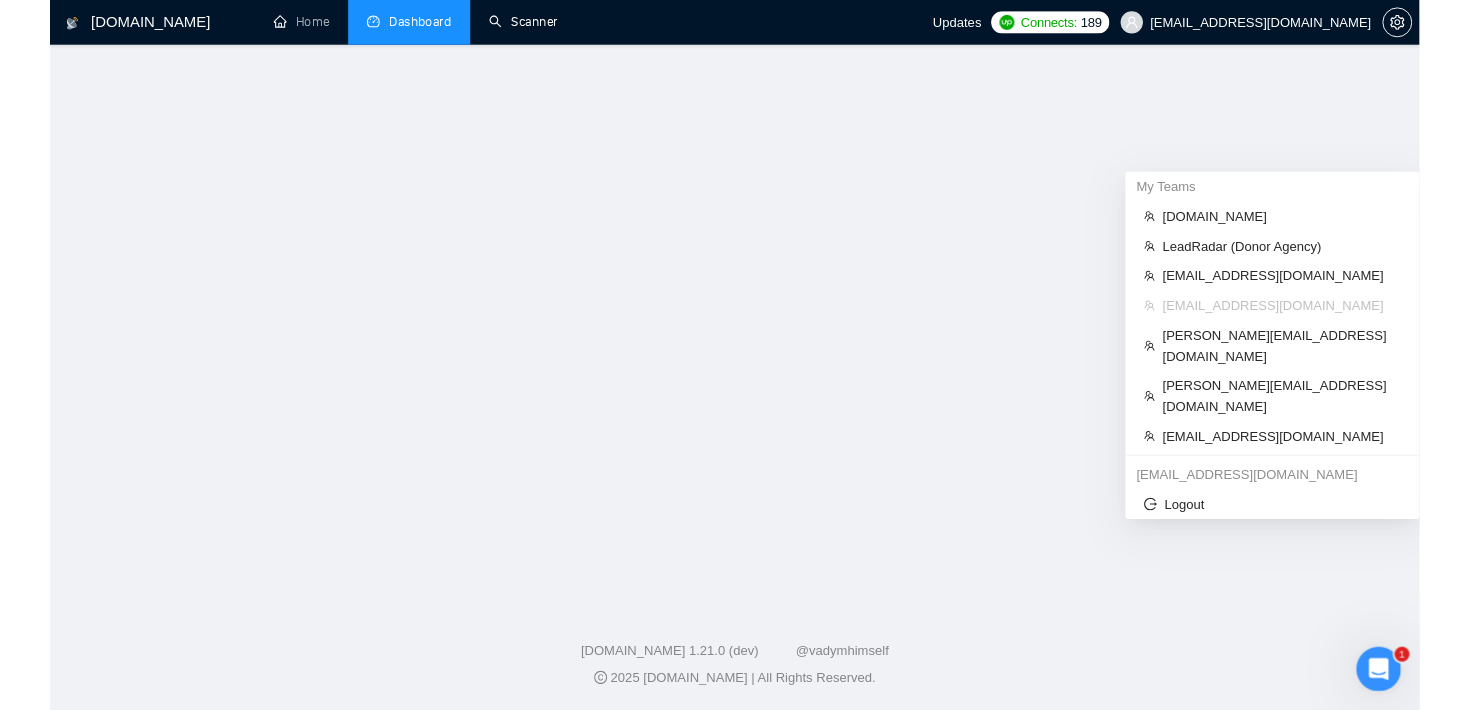scroll, scrollTop: 0, scrollLeft: 0, axis: both 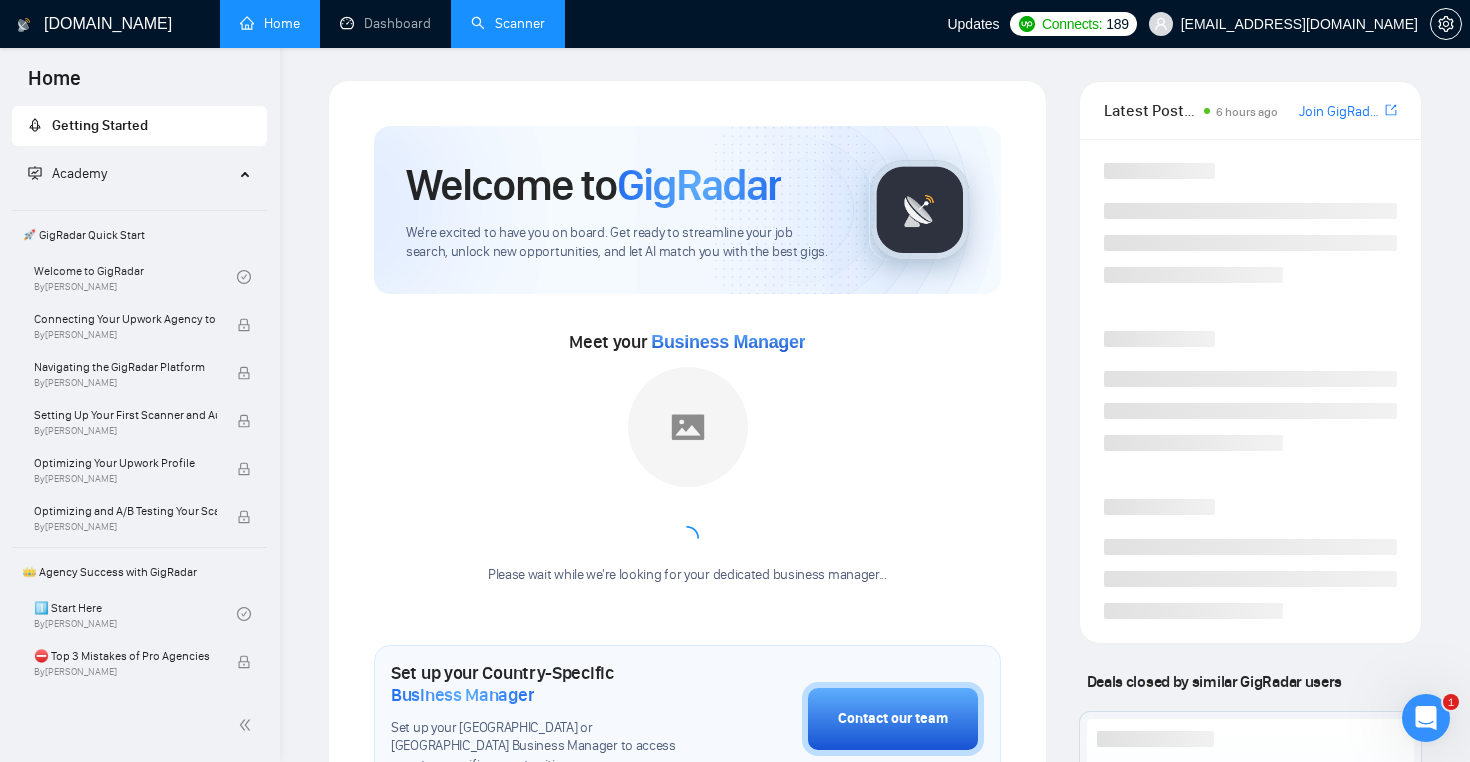 click on "Scanner" at bounding box center [508, 23] 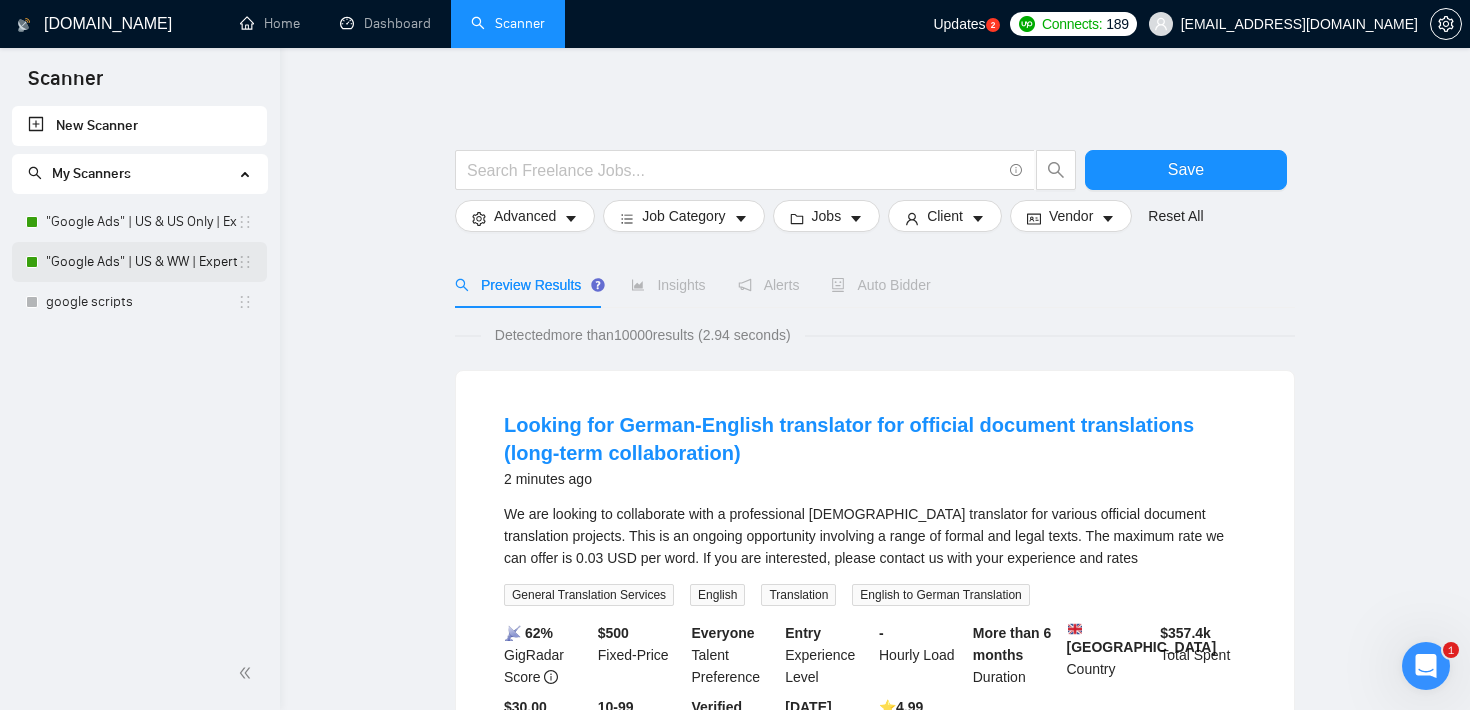 click on ""Google Ads" | US & WW | Expert" at bounding box center (141, 262) 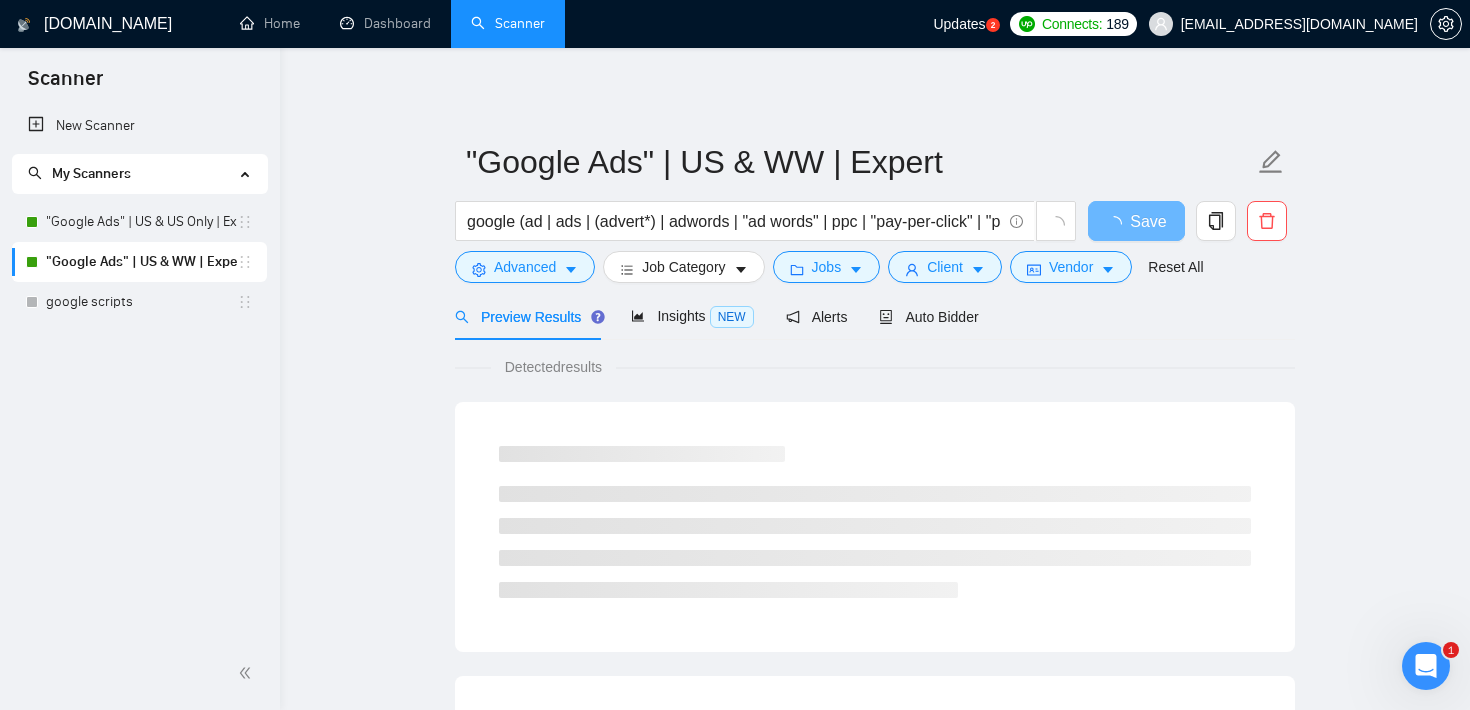 click on ""Google Ads" | US & WW | Expert google (ad | ads | (advert*) | adwords | "ad words" | ppc | "pay-per-click" | "pay per click") Save Advanced   Job Category   Jobs   Client   Vendor   Reset All Preview Results Insights NEW Alerts Auto Bidder Detected   results" at bounding box center [875, 914] 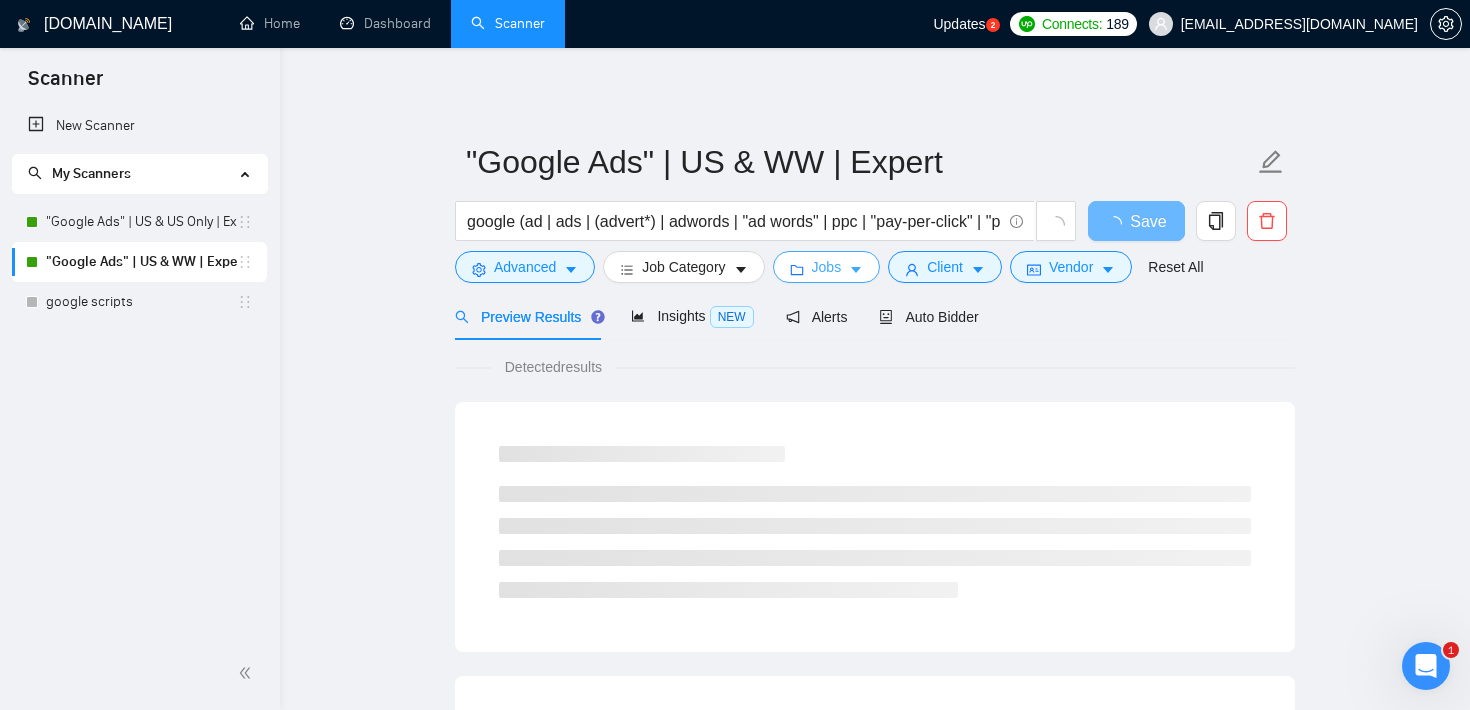 click on "Jobs" at bounding box center (827, 267) 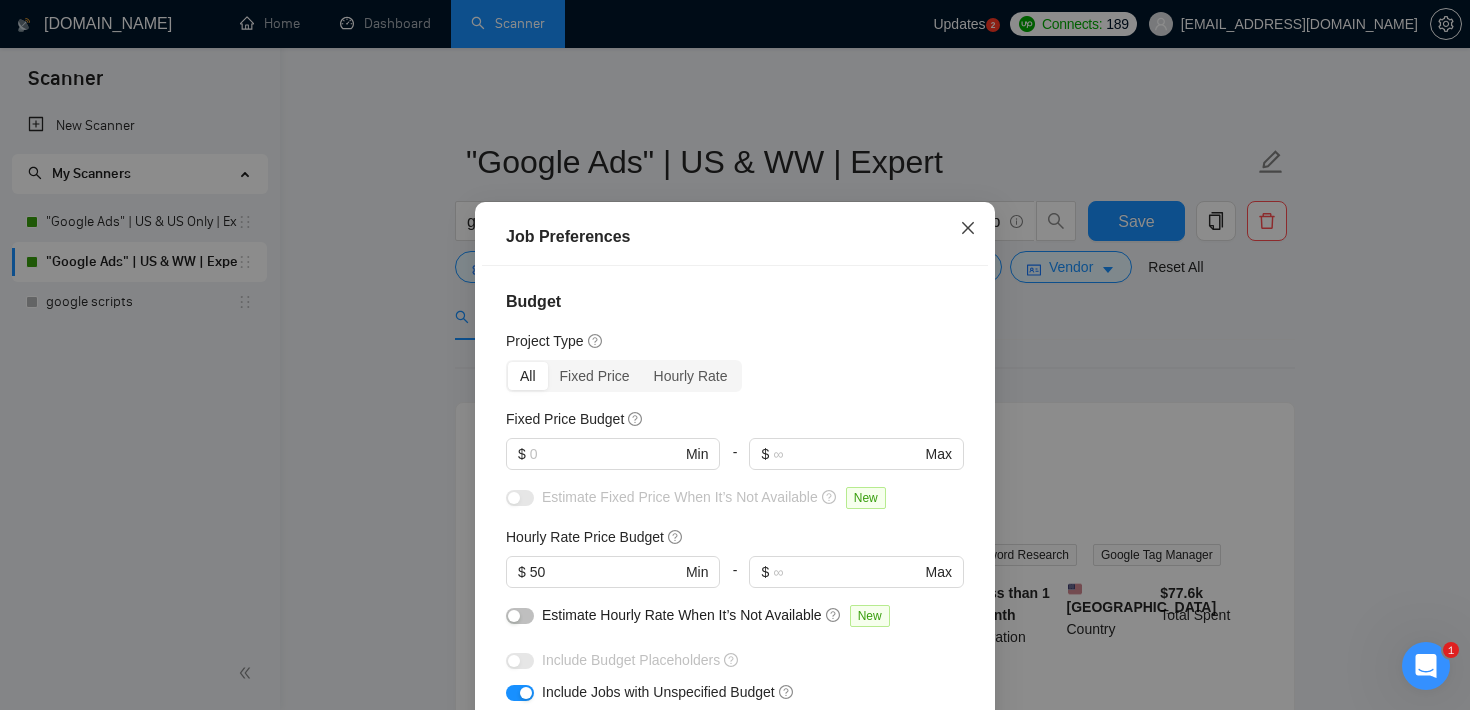 click at bounding box center [968, 229] 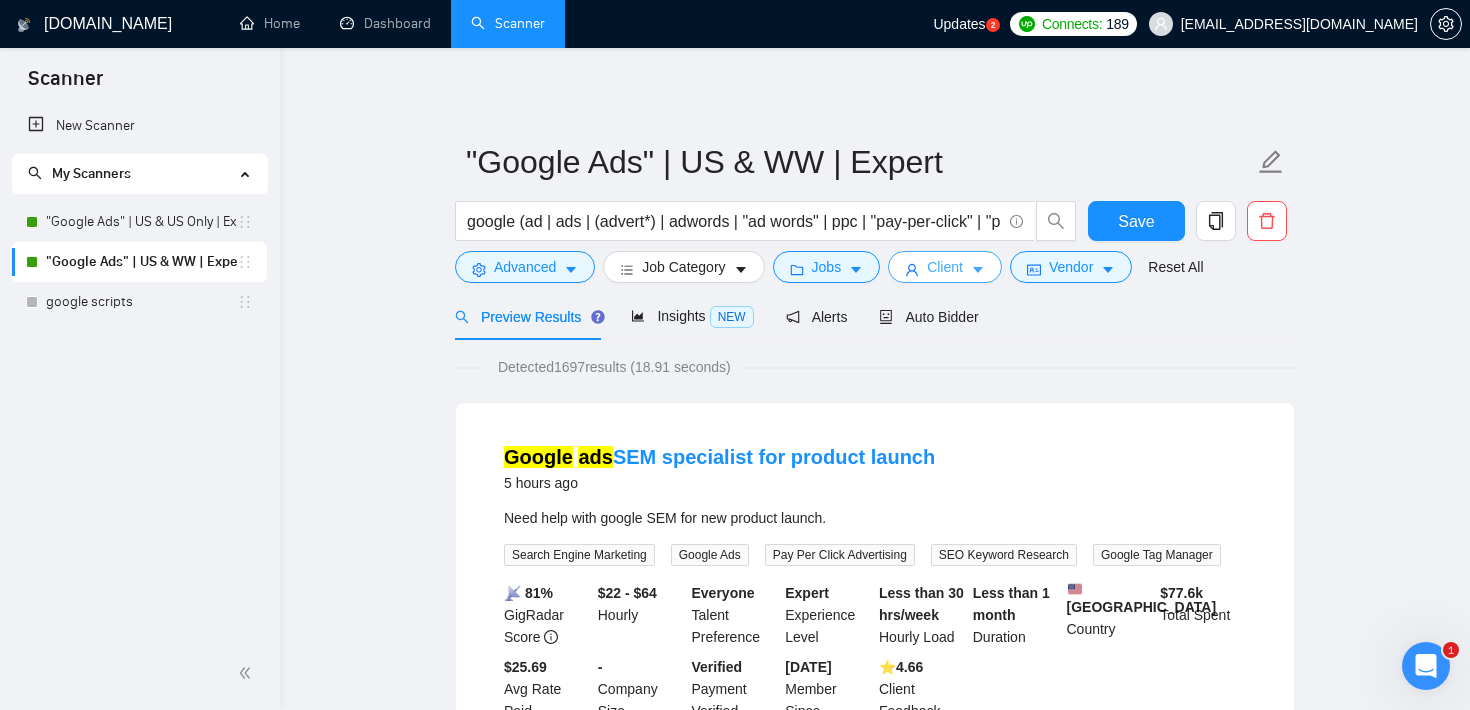 click on "Client" at bounding box center (945, 267) 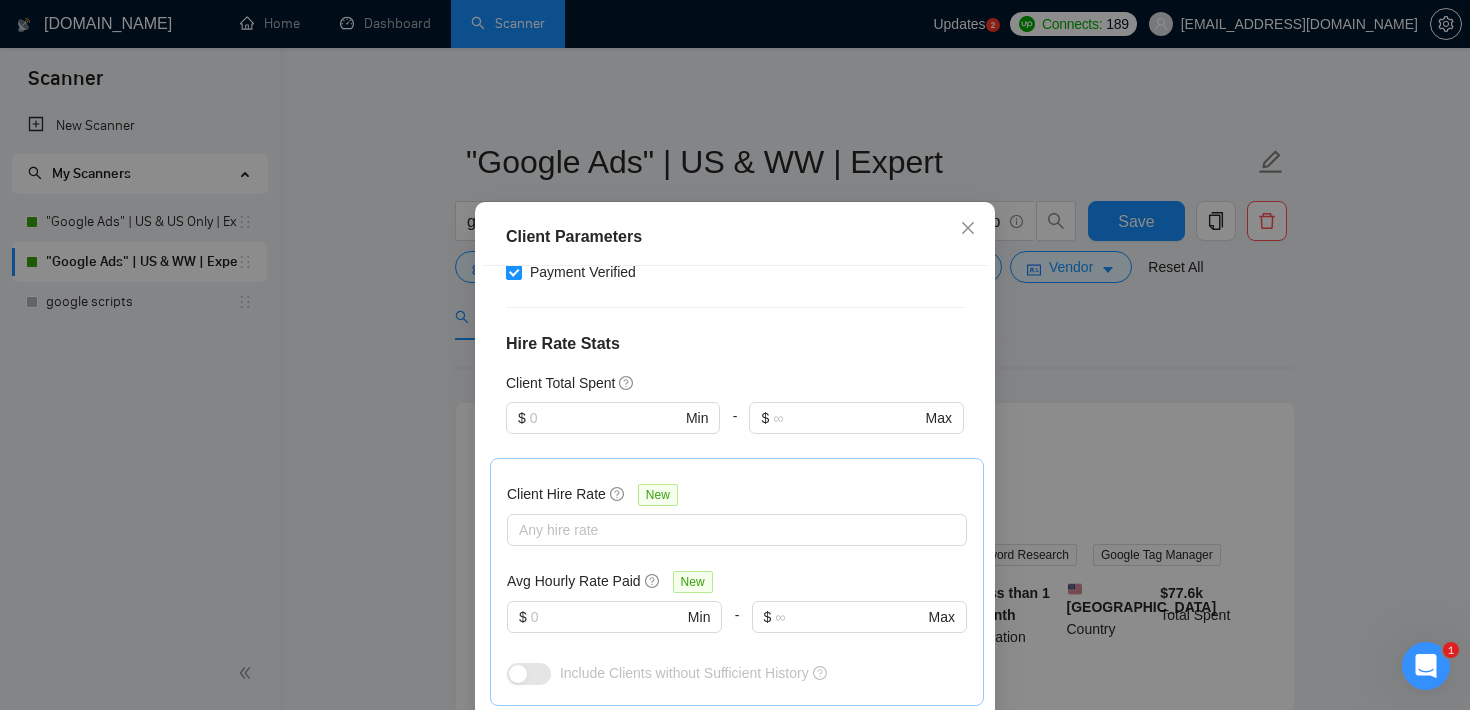 scroll, scrollTop: 476, scrollLeft: 0, axis: vertical 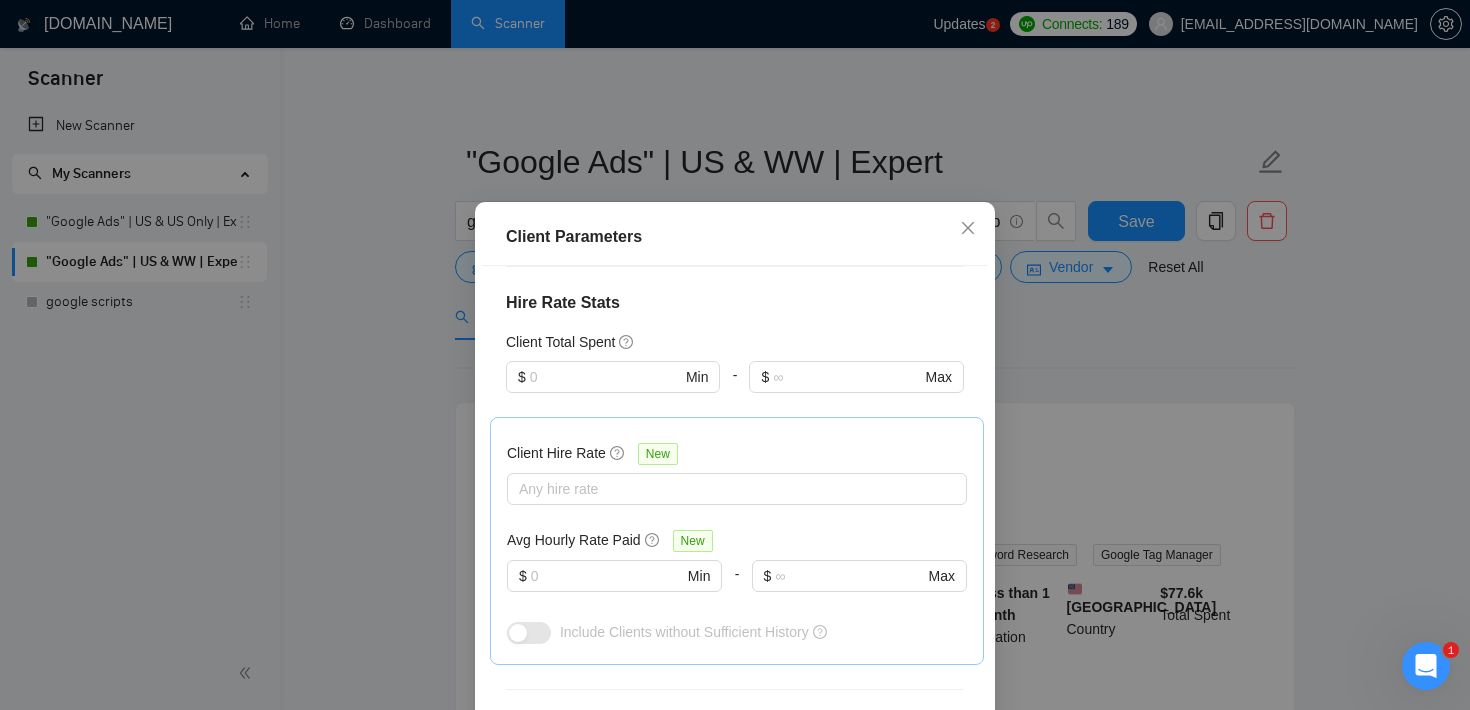 click on "Client Parameters Client Location Include Client Countries [GEOGRAPHIC_DATA]   Exclude Client Countries   Select Client Rating Client Min Average Feedback Include clients with no feedback Client Payment Details Payment Verified Hire Rate Stats   Client Total Spent $ Min - $ Max Client Hire Rate New   Any hire rate   Avg Hourly Rate Paid New $ Min - $ Max Include Clients without Sufficient History Client Profile Client Industry New   Any industry Client Company Size   Any company size Enterprise Clients New   Any clients Reset OK" at bounding box center (735, 355) 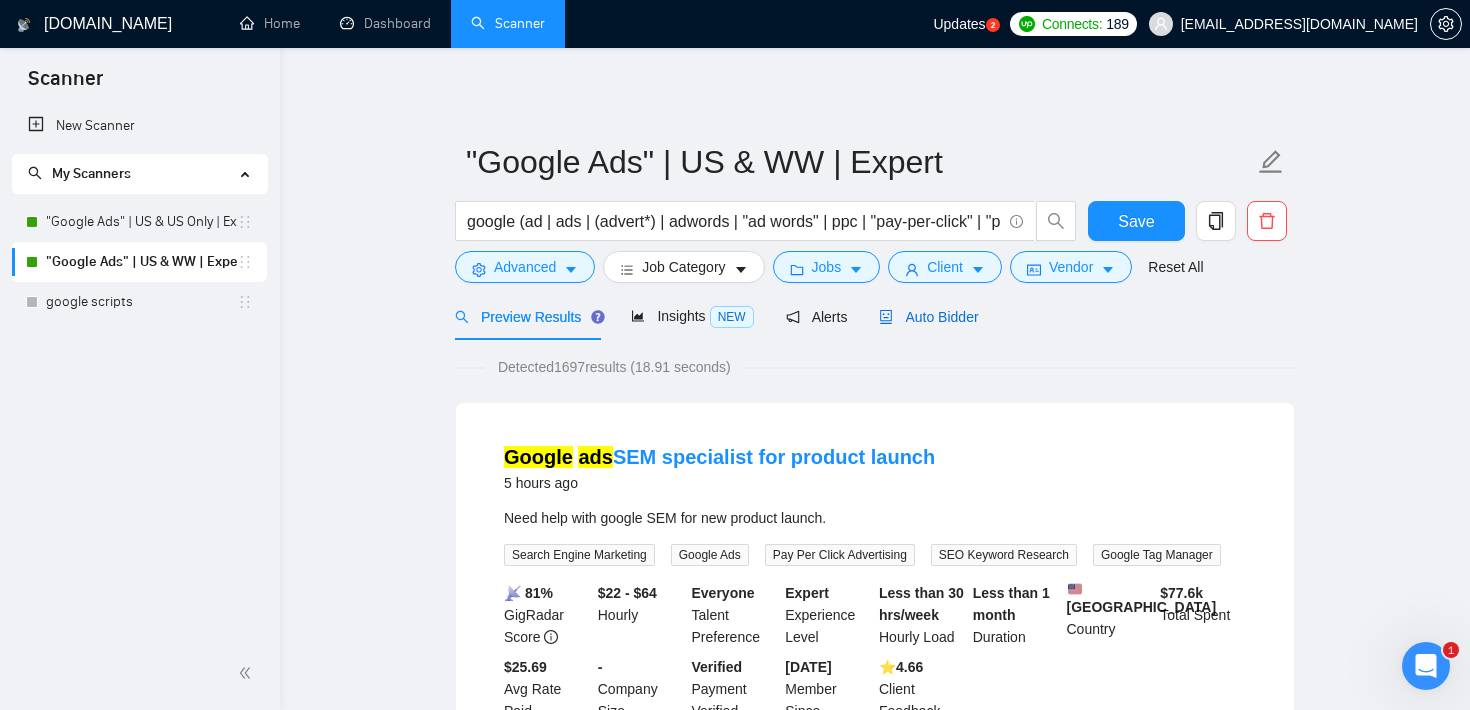 click on "Auto Bidder" at bounding box center (928, 317) 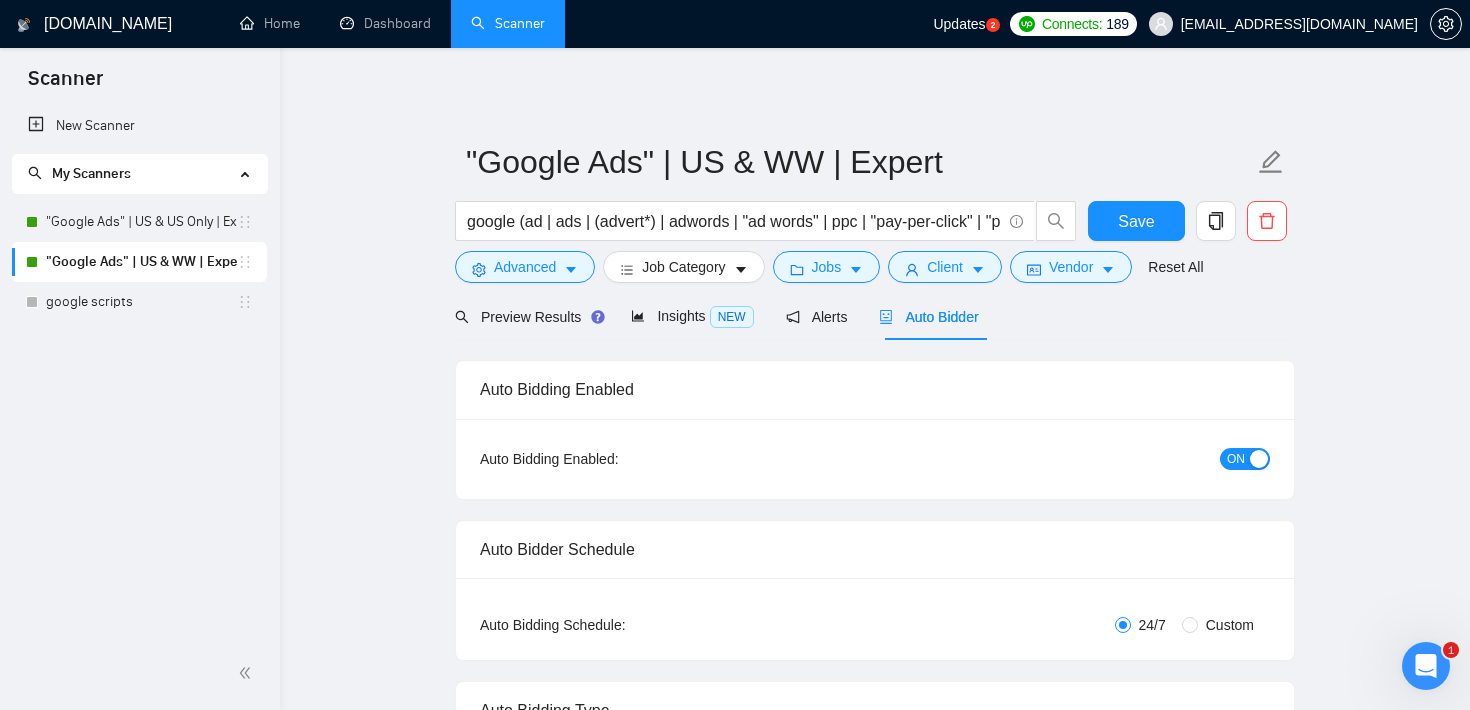 type 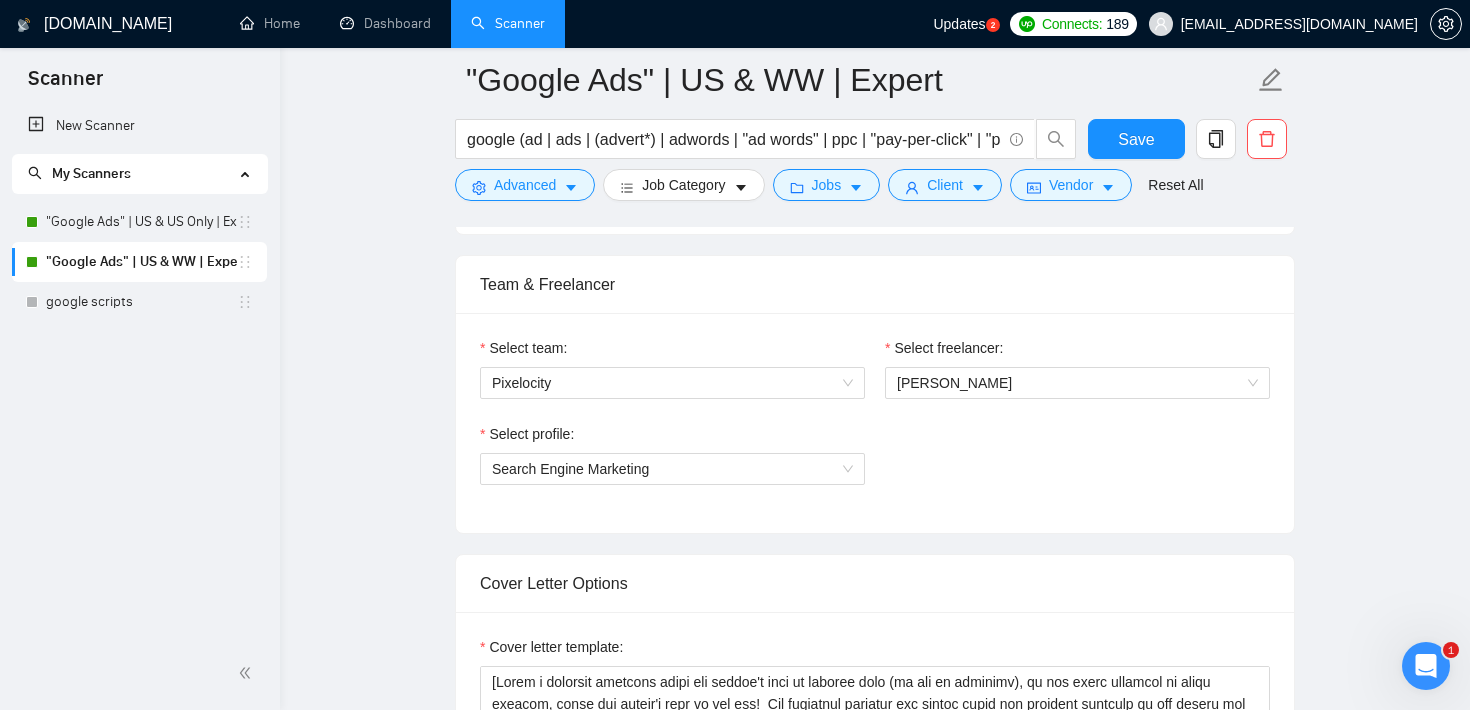 scroll, scrollTop: 990, scrollLeft: 0, axis: vertical 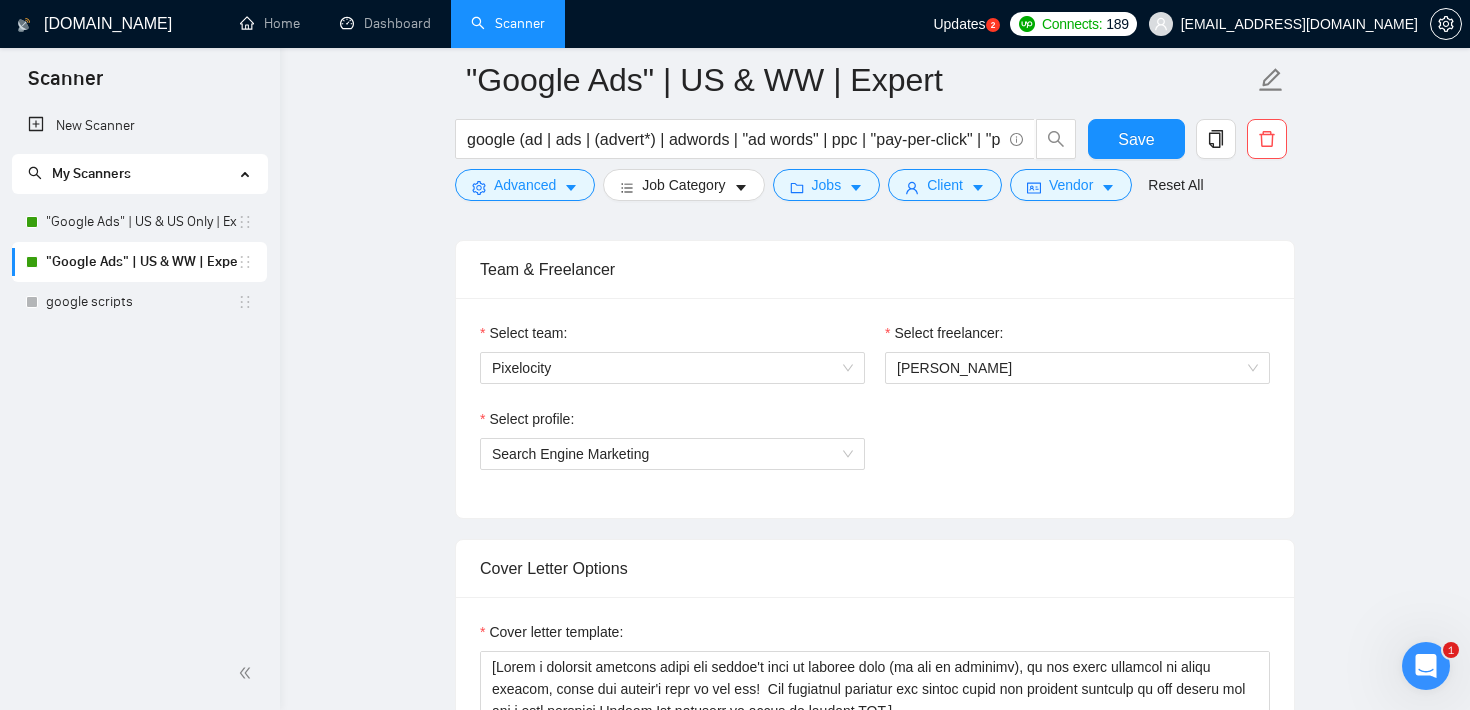 click 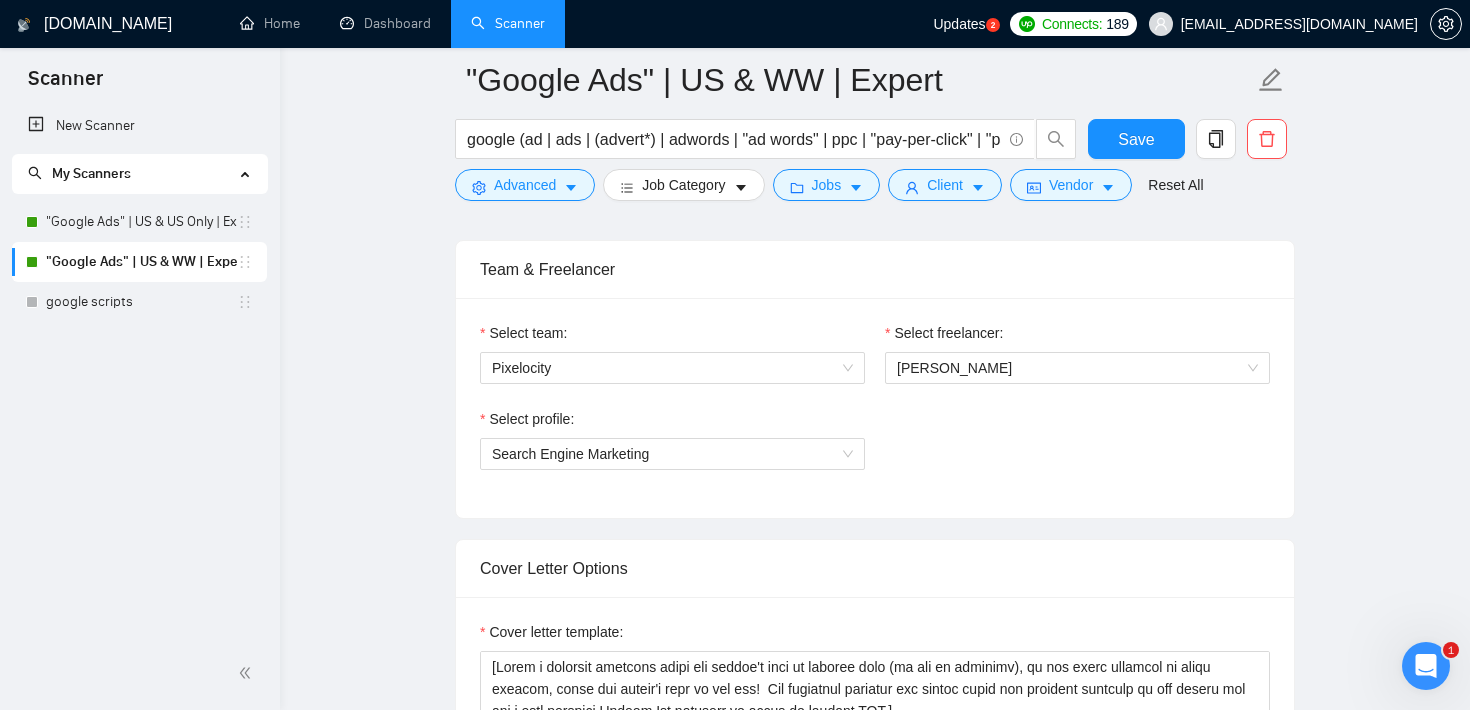 click 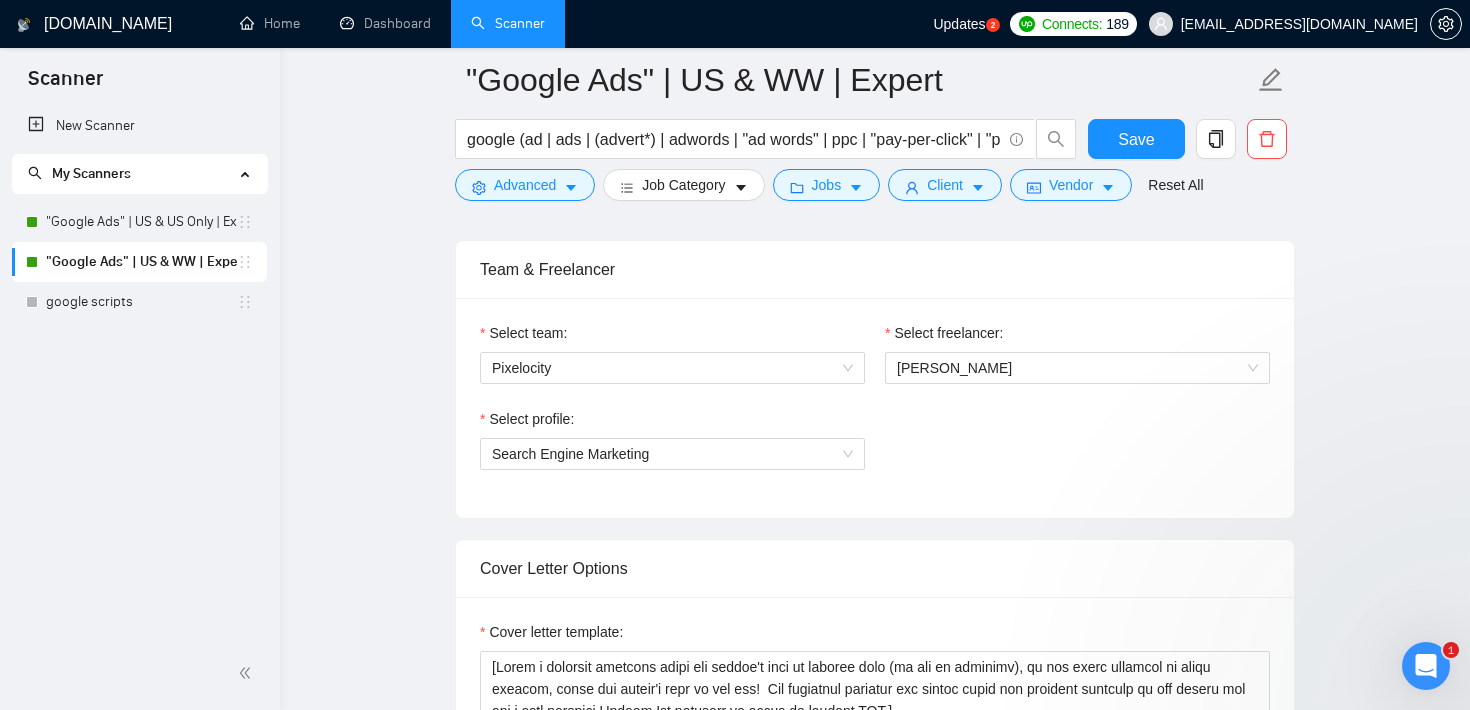 scroll, scrollTop: 0, scrollLeft: 0, axis: both 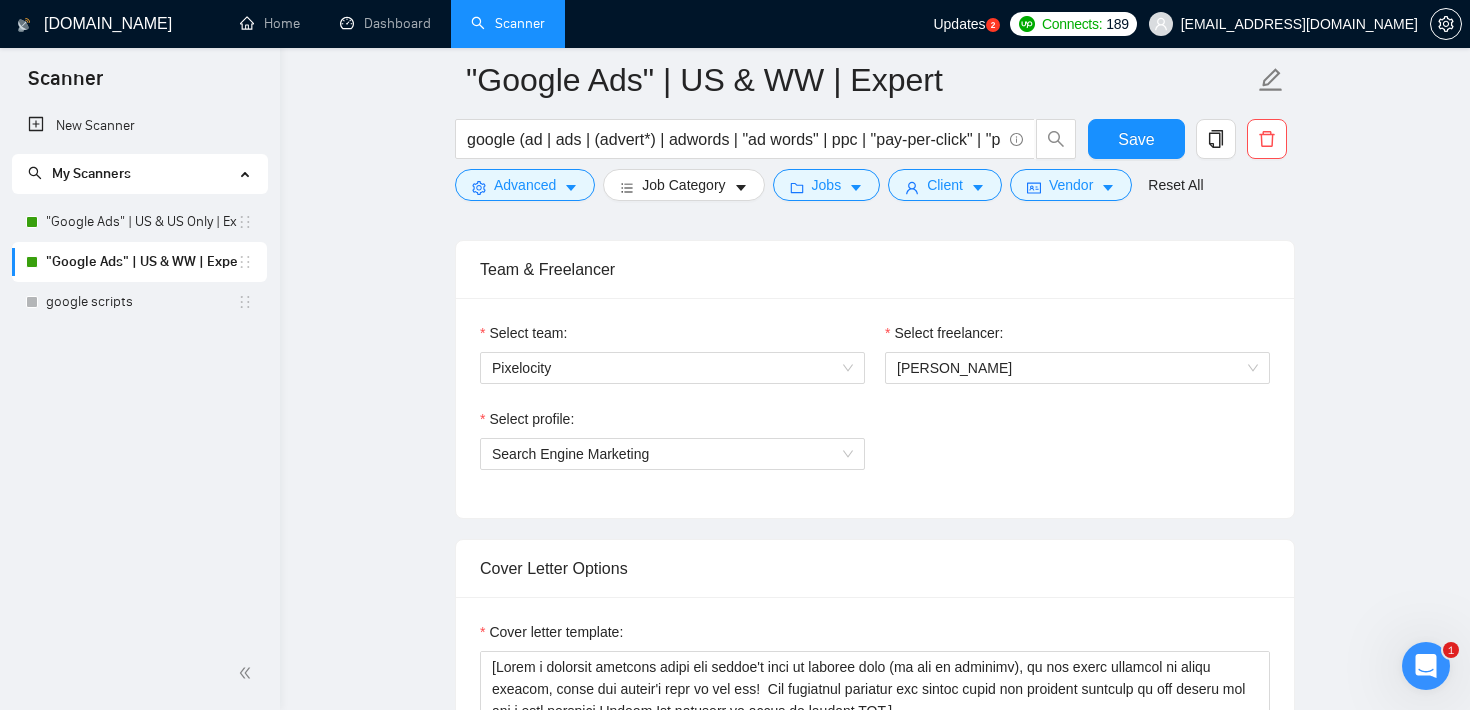 click 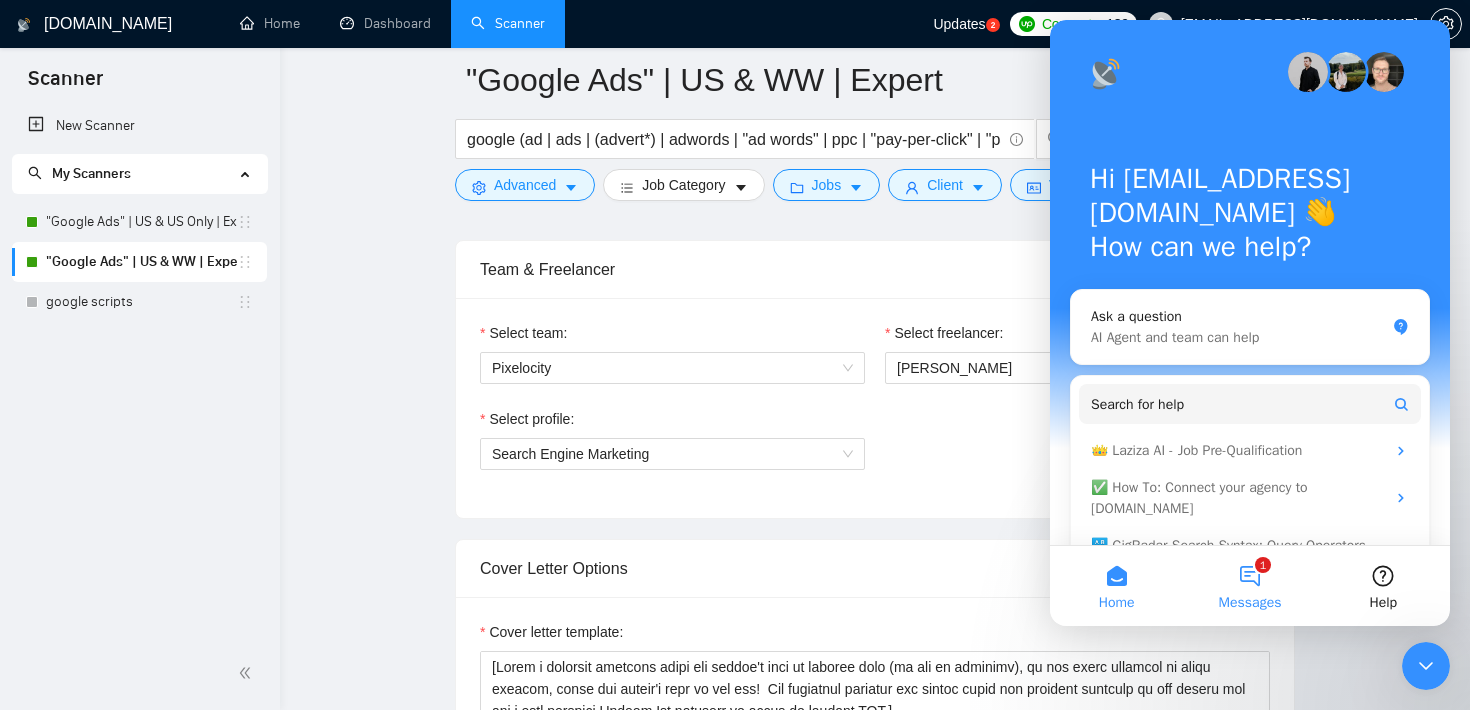click on "1 Messages" at bounding box center (1249, 586) 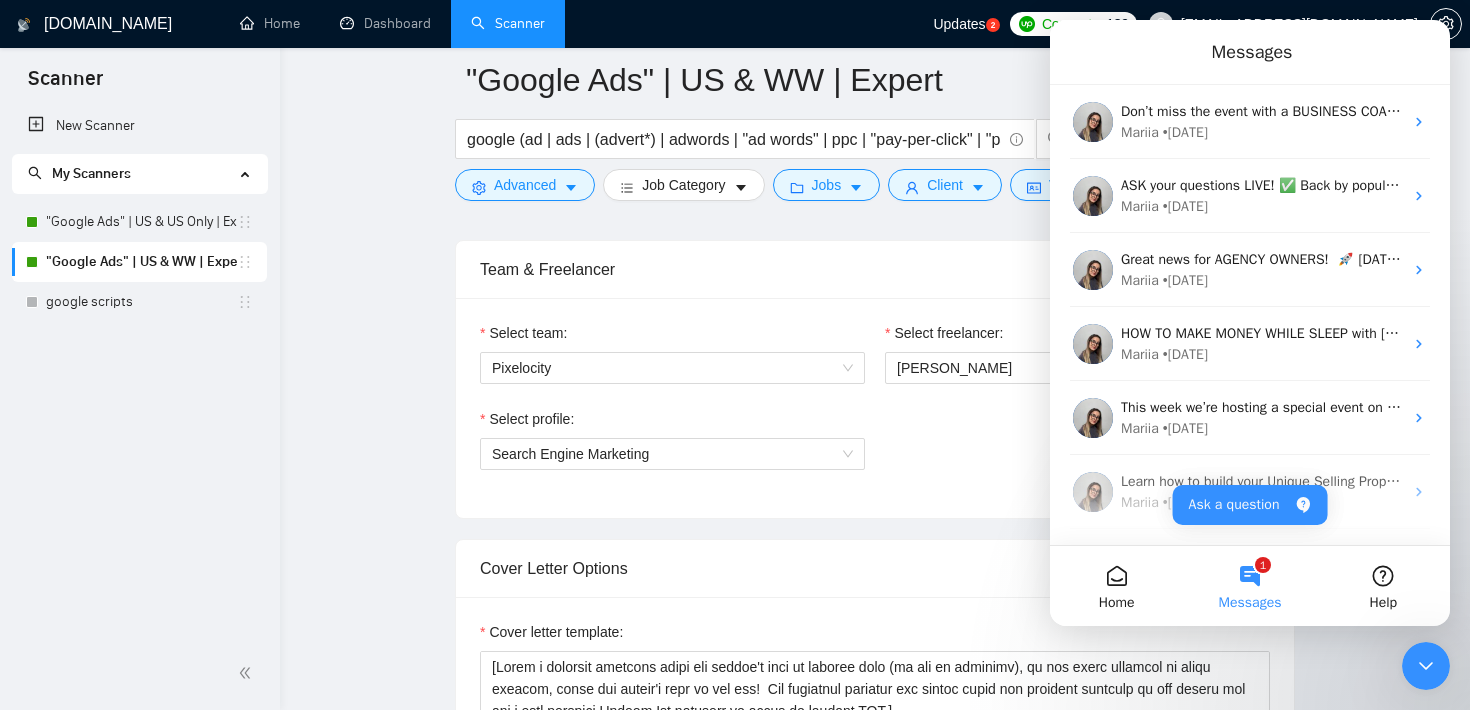 click on "Select profile: Search Engine Marketing" at bounding box center (875, 451) 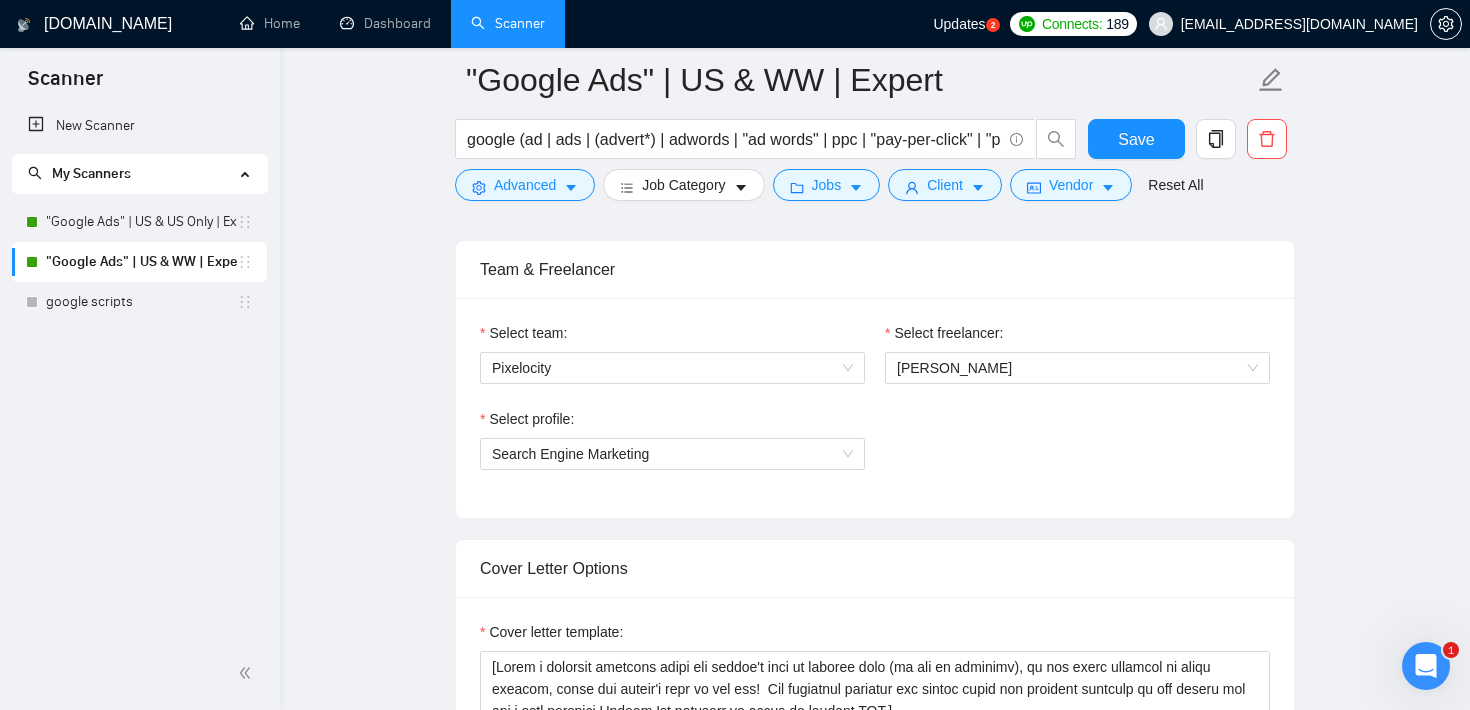 click 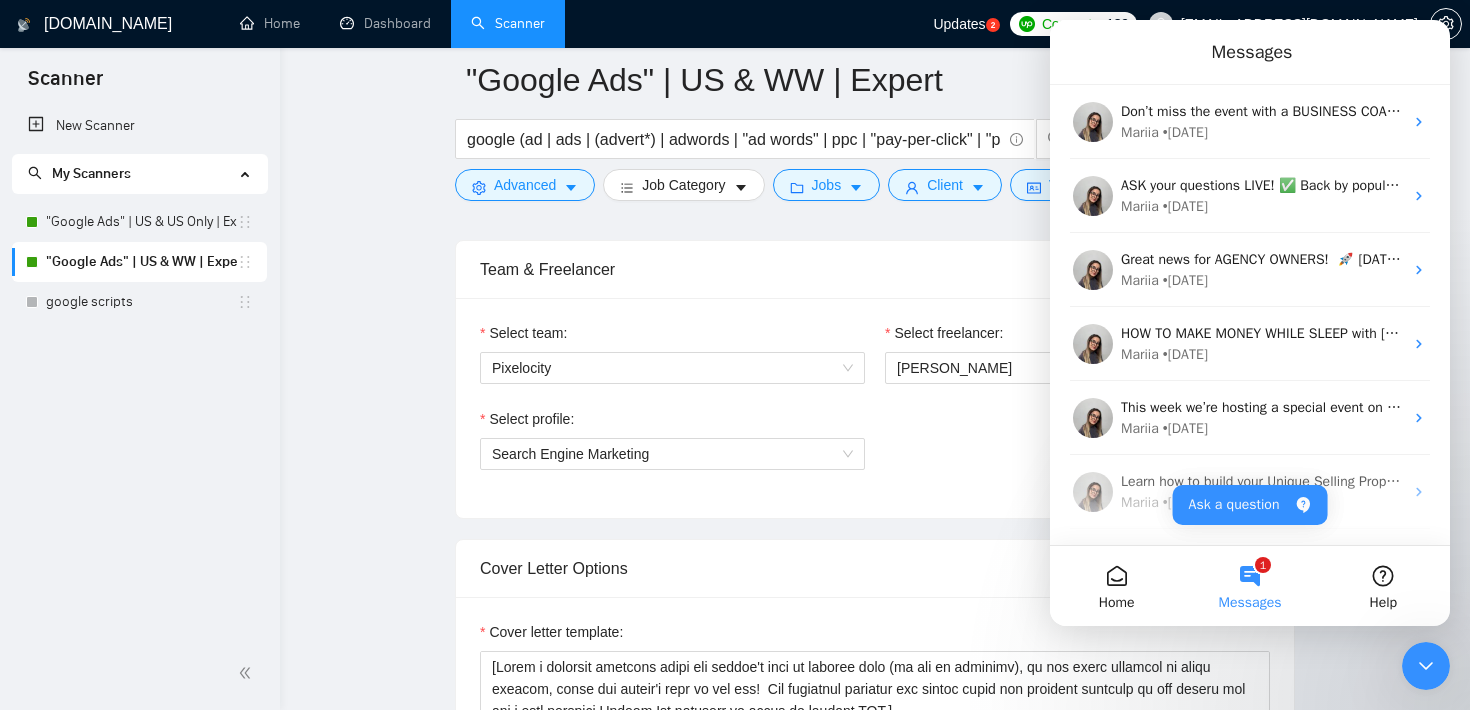 click 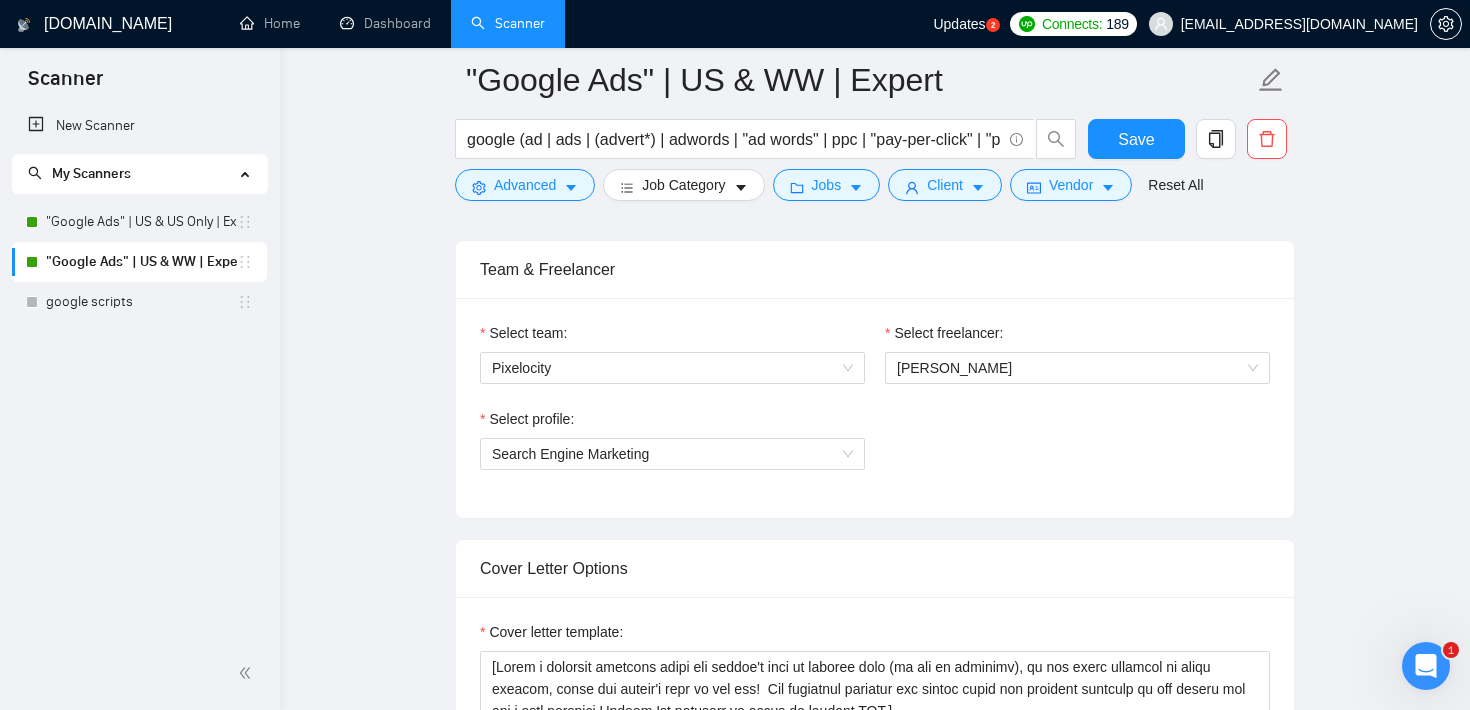 click on ""Google Ads" | US & WW | Expert google (ad | ads | (advert*) | adwords | "ad words" | ppc | "pay-per-click" | "pay per click") Save Advanced   Job Category   Jobs   Client   Vendor   Reset All Preview Results Insights NEW Alerts Auto Bidder Auto Bidding Enabled Auto Bidding Enabled: ON Auto Bidder Schedule Auto Bidding Type: Automated (recommended) Semi-automated Auto Bidding Schedule: 24/7 Custom Custom Auto Bidder Schedule Repeat every week [DATE] [DATE] [DATE] [DATE] [DATE] [DATE] [DATE] Active Hours ( America/Los_Angeles ): From: To: ( 24  hours) [GEOGRAPHIC_DATA]/Los_Angeles Auto Bidding Type Select your bidding algorithm: Choose the algorithm for you bidding. The price per proposal does not include your connects expenditure. Template Bidder Works great for narrow segments and short cover letters that don't change. 0.50  credits / proposal Sardor AI 🤖 Personalise your cover letter with ai [placeholders] 1.00  credits / proposal Experimental Laziza AI  👑   NEW   Learn more 2.00  credits / proposal" at bounding box center (875, 1672) 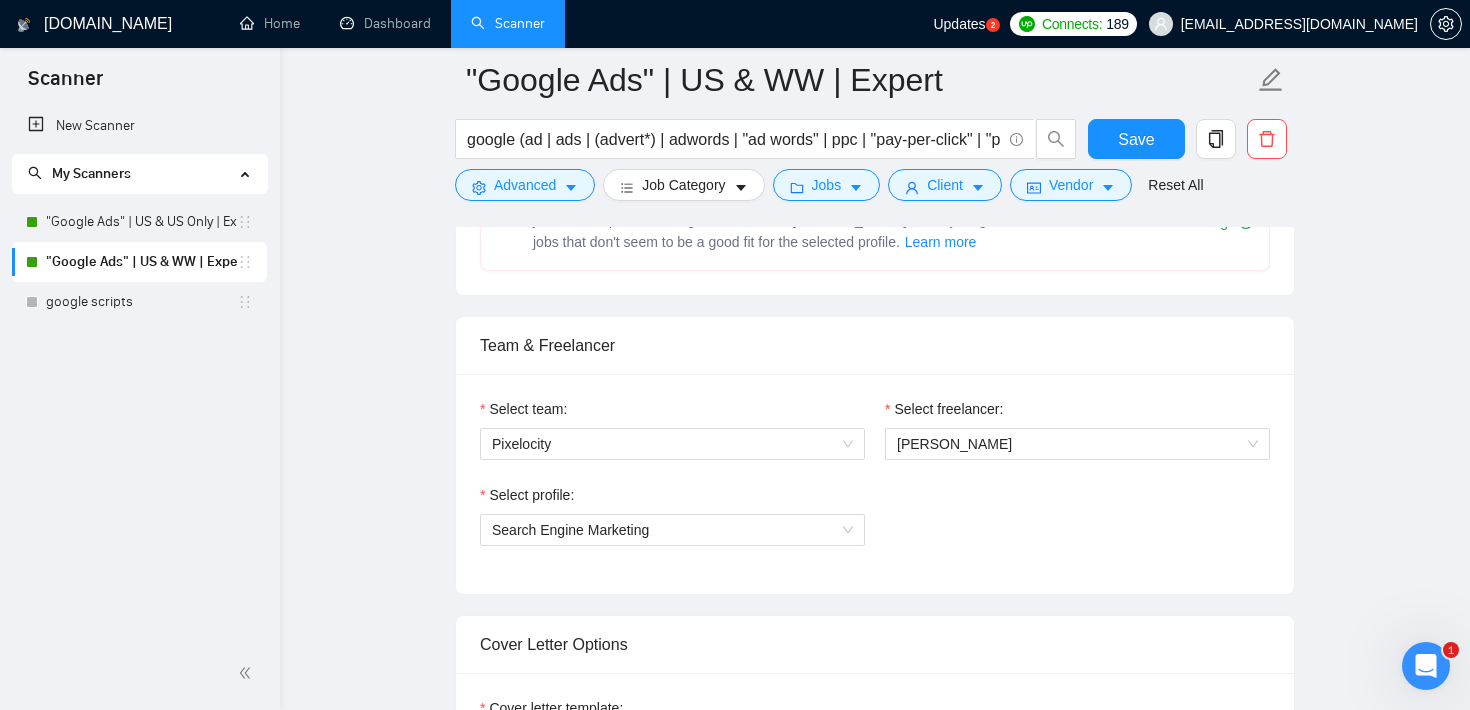 scroll, scrollTop: 903, scrollLeft: 0, axis: vertical 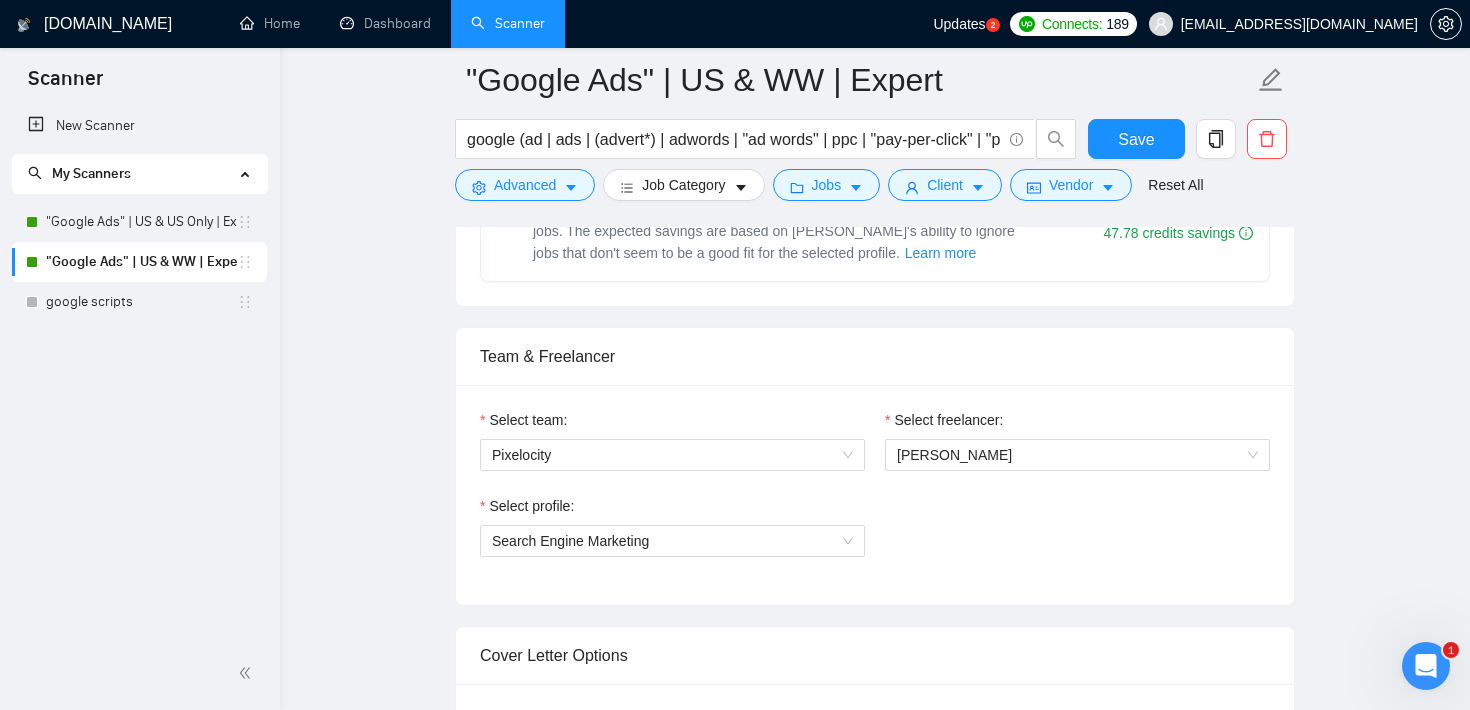 click on ""Google Ads" | US & WW | Expert google (ad | ads | (advert*) | adwords | "ad words" | ppc | "pay-per-click" | "pay per click") Save Advanced   Job Category   Jobs   Client   Vendor   Reset All Preview Results Insights NEW Alerts Auto Bidder Auto Bidding Enabled Auto Bidding Enabled: ON Auto Bidder Schedule Auto Bidding Type: Automated (recommended) Semi-automated Auto Bidding Schedule: 24/7 Custom Custom Auto Bidder Schedule Repeat every week [DATE] [DATE] [DATE] [DATE] [DATE] [DATE] [DATE] Active Hours ( America/Los_Angeles ): From: To: ( 24  hours) [GEOGRAPHIC_DATA]/Los_Angeles Auto Bidding Type Select your bidding algorithm: Choose the algorithm for you bidding. The price per proposal does not include your connects expenditure. Template Bidder Works great for narrow segments and short cover letters that don't change. 0.50  credits / proposal Sardor AI 🤖 Personalise your cover letter with ai [placeholders] 1.00  credits / proposal Experimental Laziza AI  👑   NEW   Learn more 2.00  credits / proposal" at bounding box center (875, 1759) 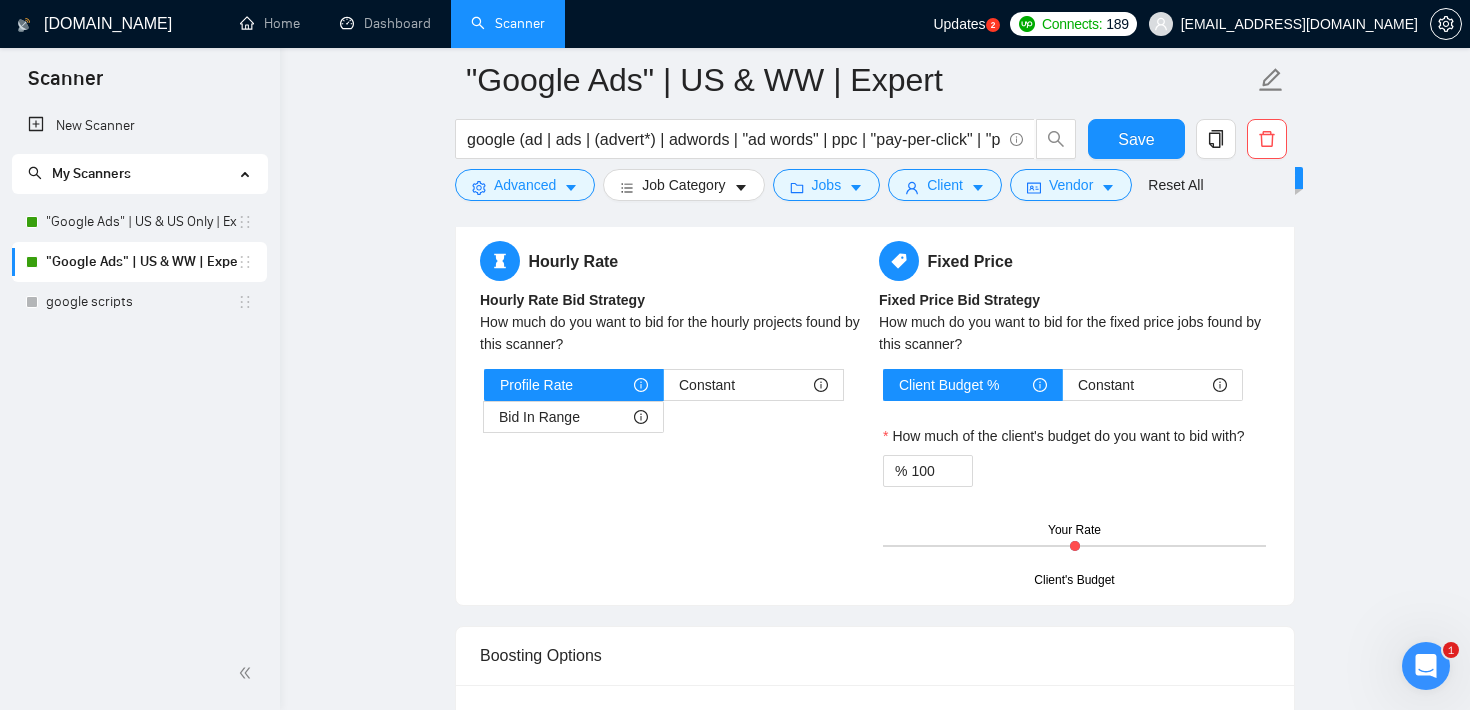 scroll, scrollTop: 2303, scrollLeft: 0, axis: vertical 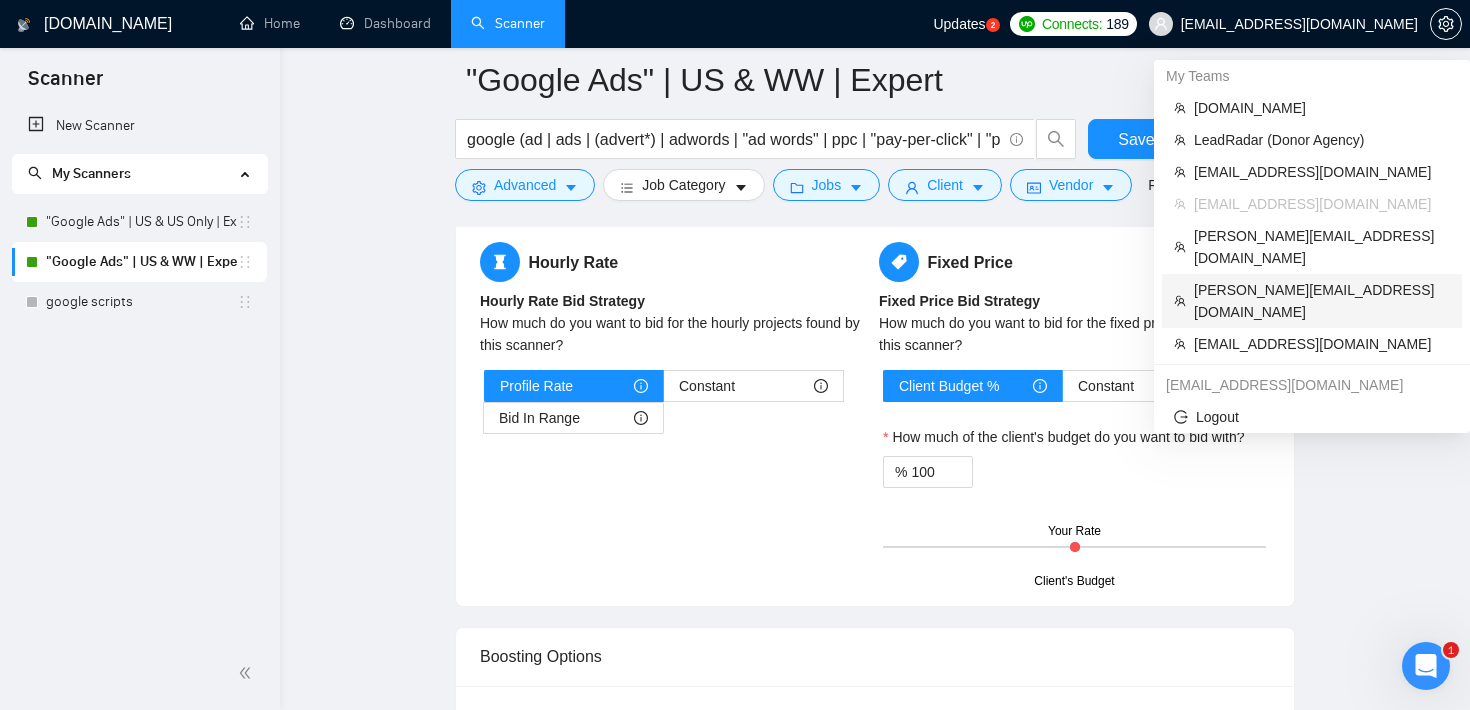 click on "[PERSON_NAME][EMAIL_ADDRESS][DOMAIN_NAME]" at bounding box center [1322, 301] 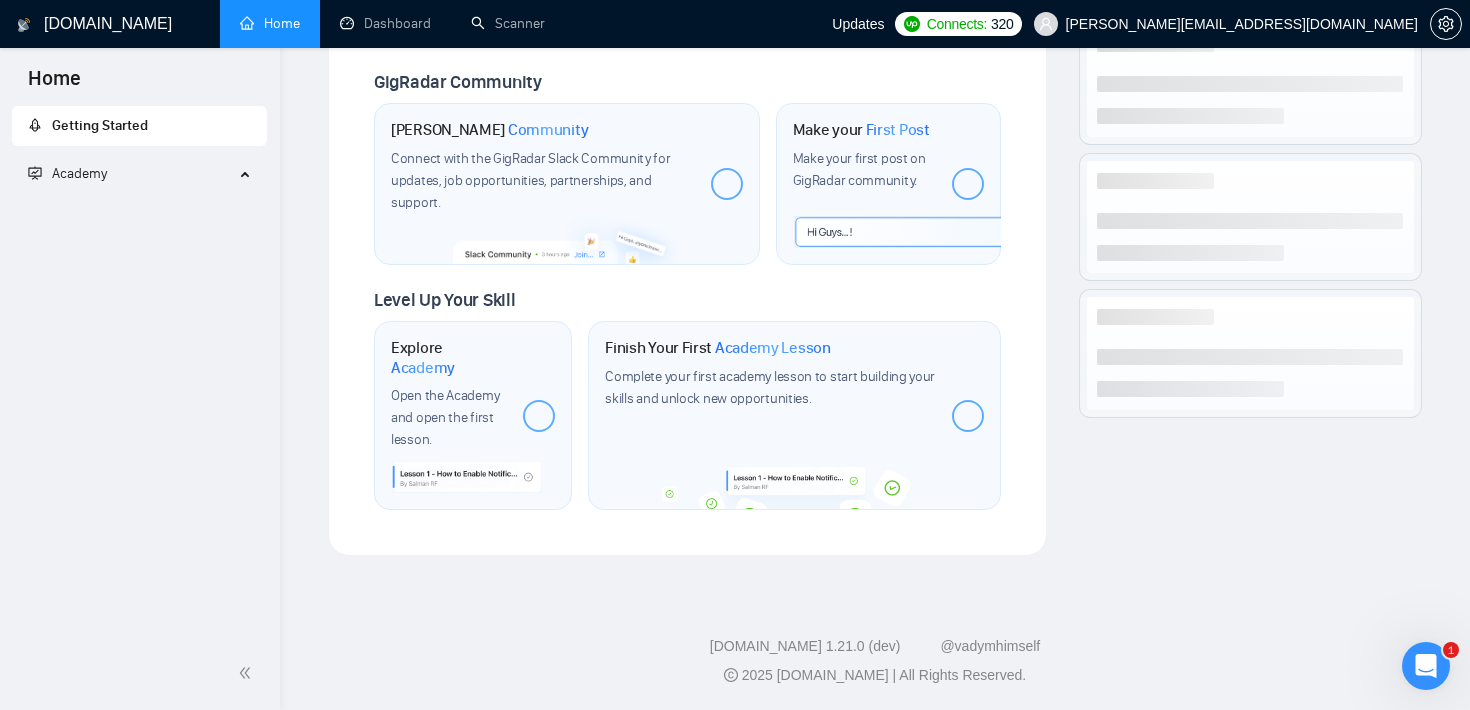 scroll, scrollTop: 946, scrollLeft: 0, axis: vertical 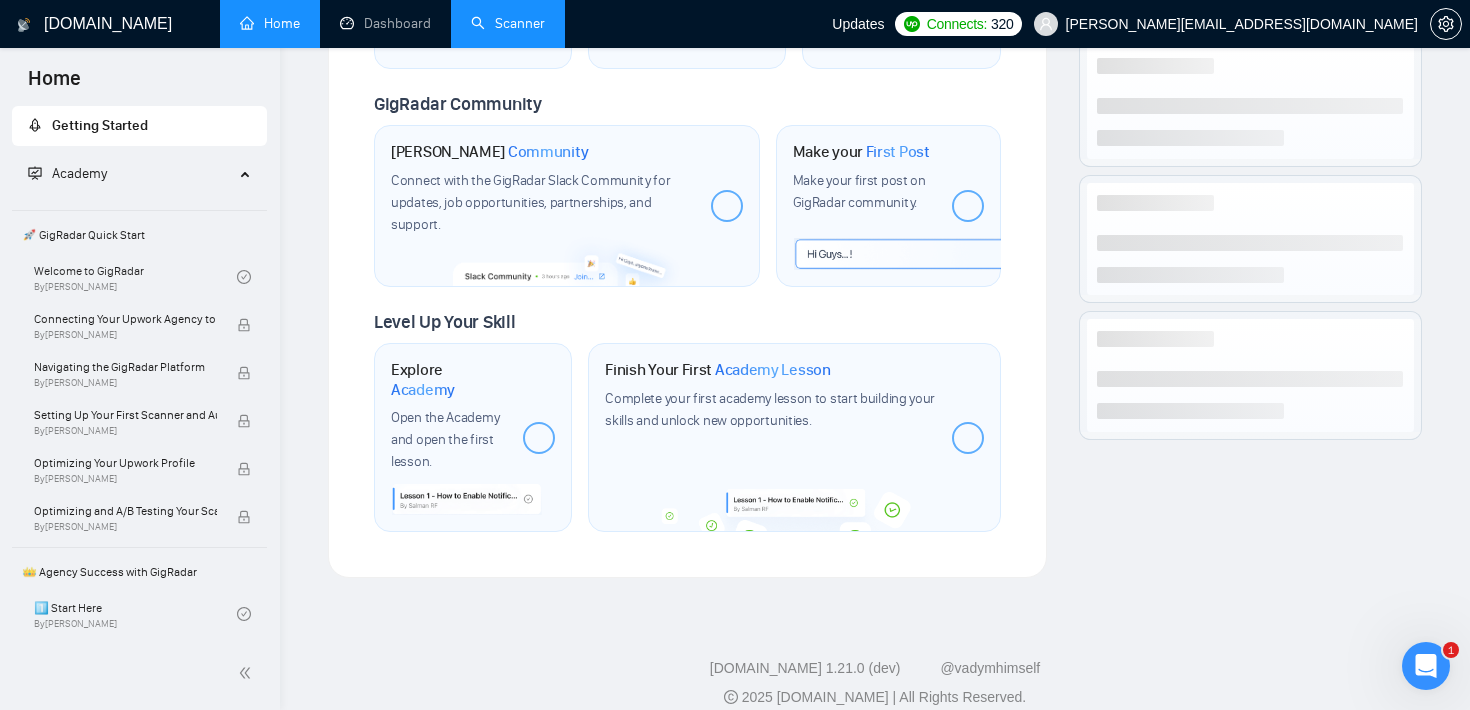 click on "Scanner" at bounding box center [508, 23] 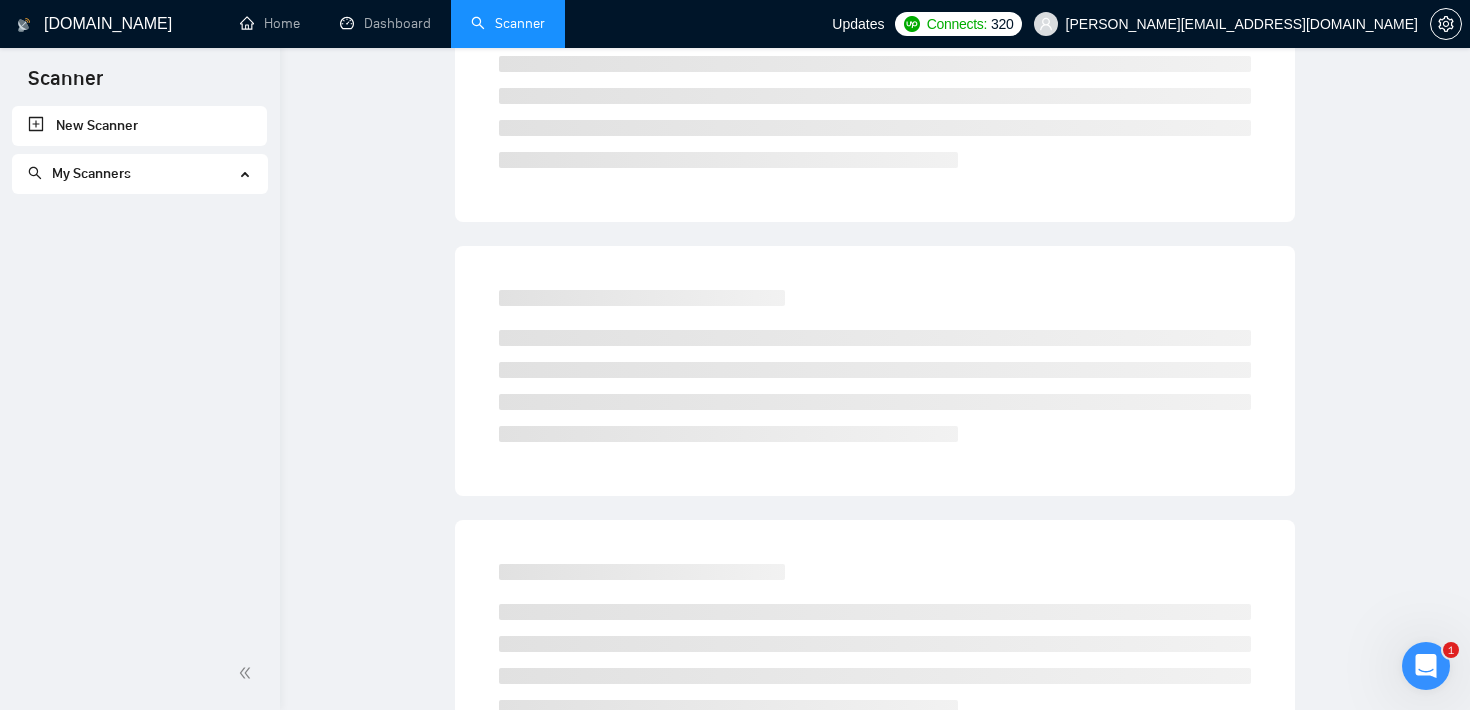 scroll, scrollTop: 0, scrollLeft: 0, axis: both 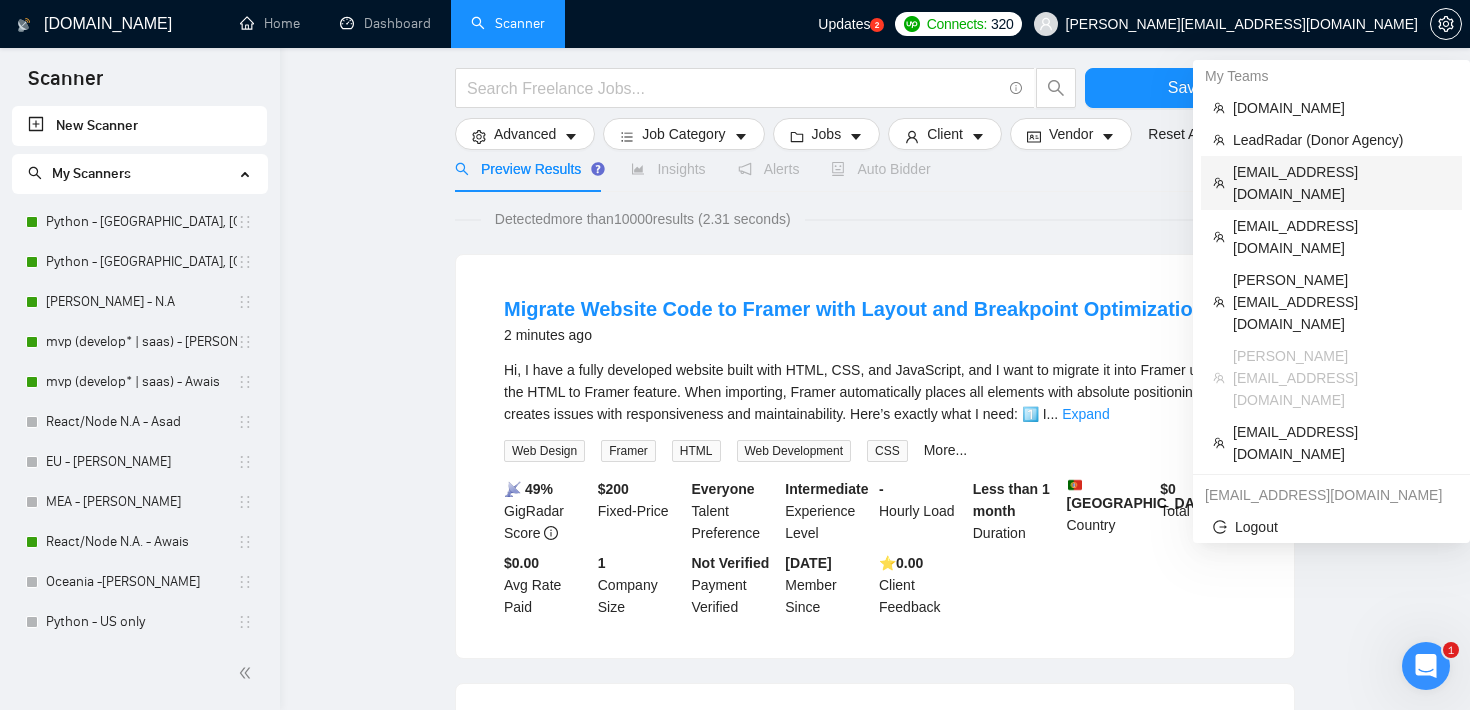 click on "[EMAIL_ADDRESS][DOMAIN_NAME]" at bounding box center [1341, 183] 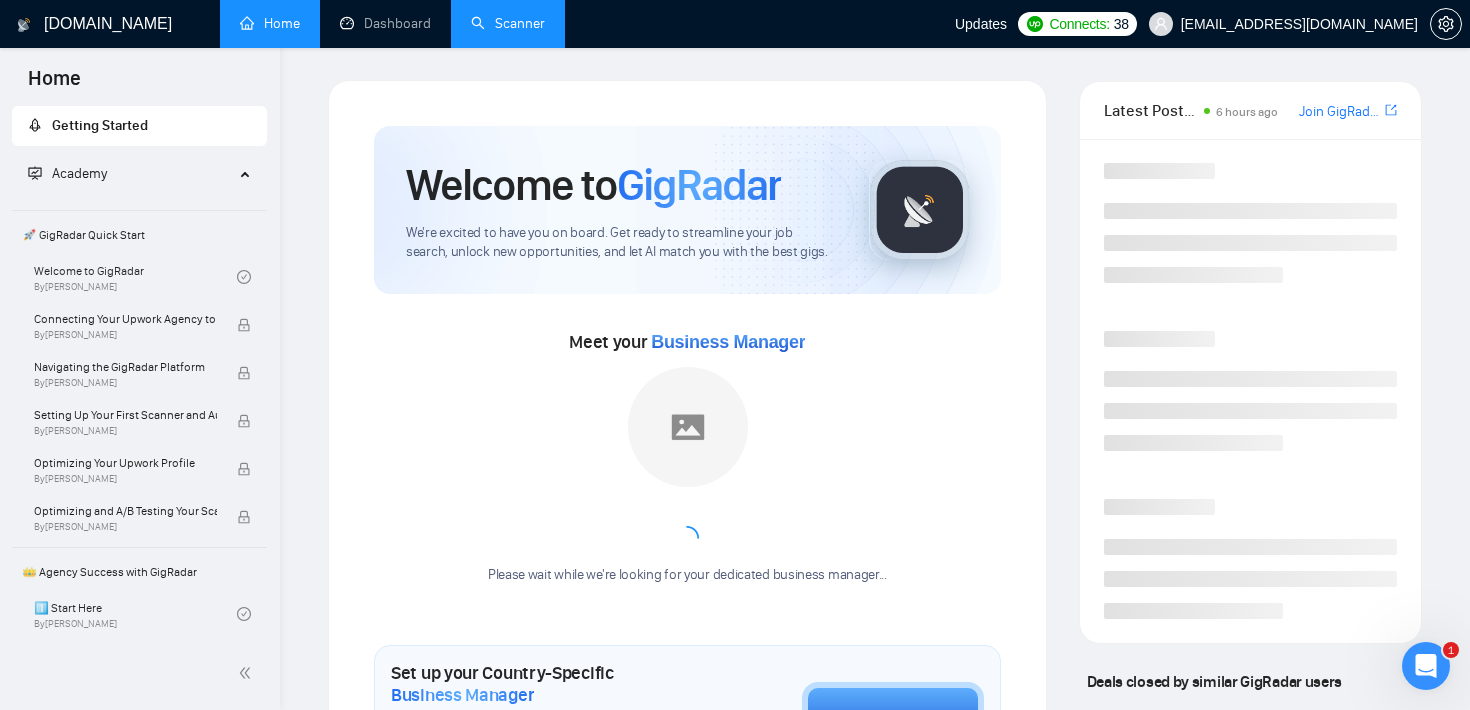click on "Scanner" at bounding box center (508, 23) 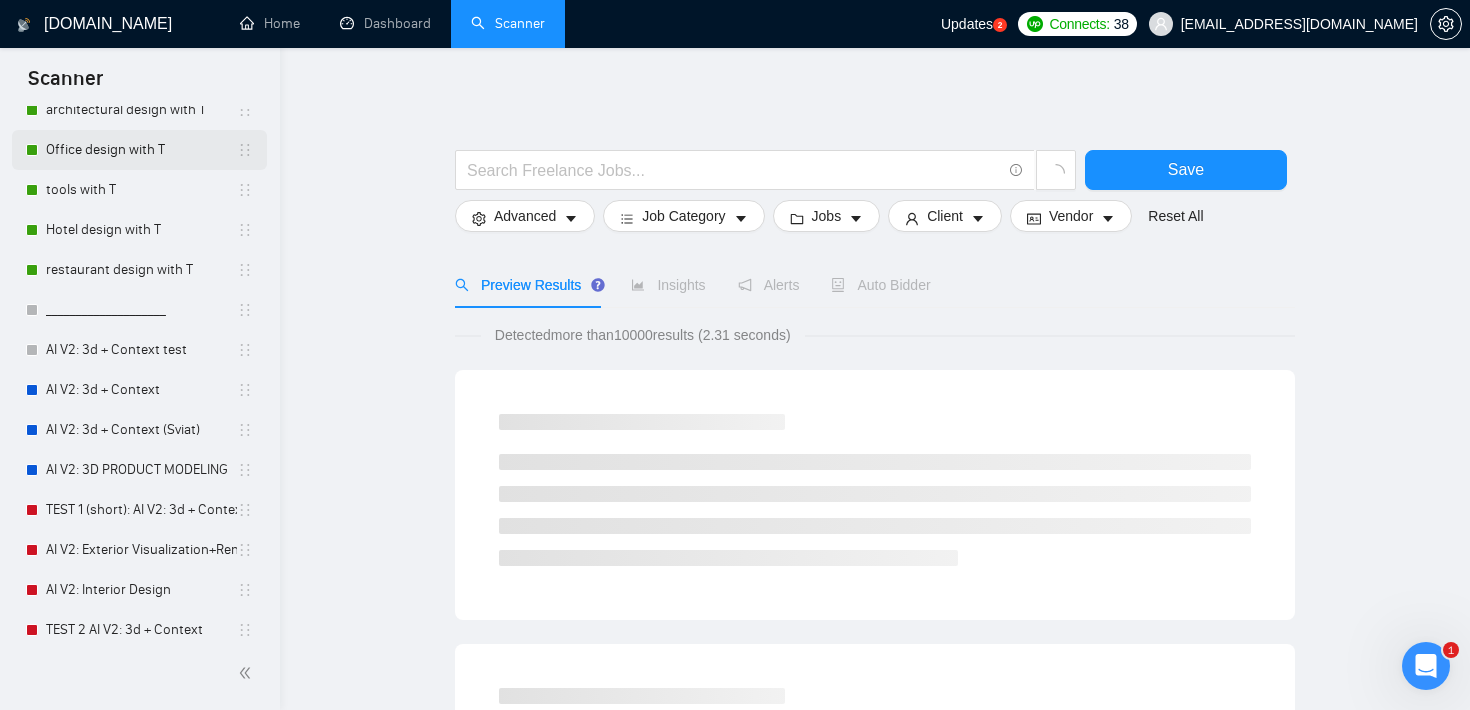scroll, scrollTop: 325, scrollLeft: 0, axis: vertical 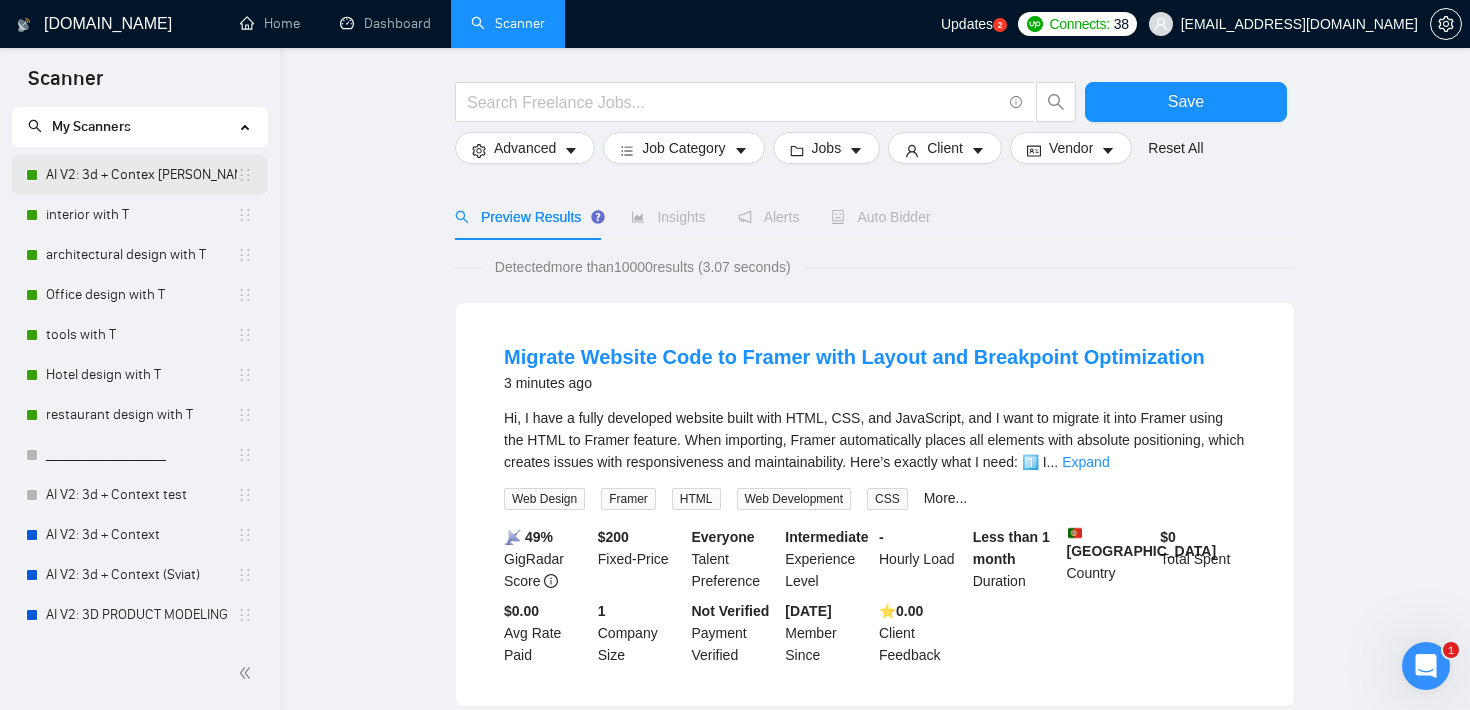 click on "AI V2: 3d + Contex [PERSON_NAME]" at bounding box center [141, 175] 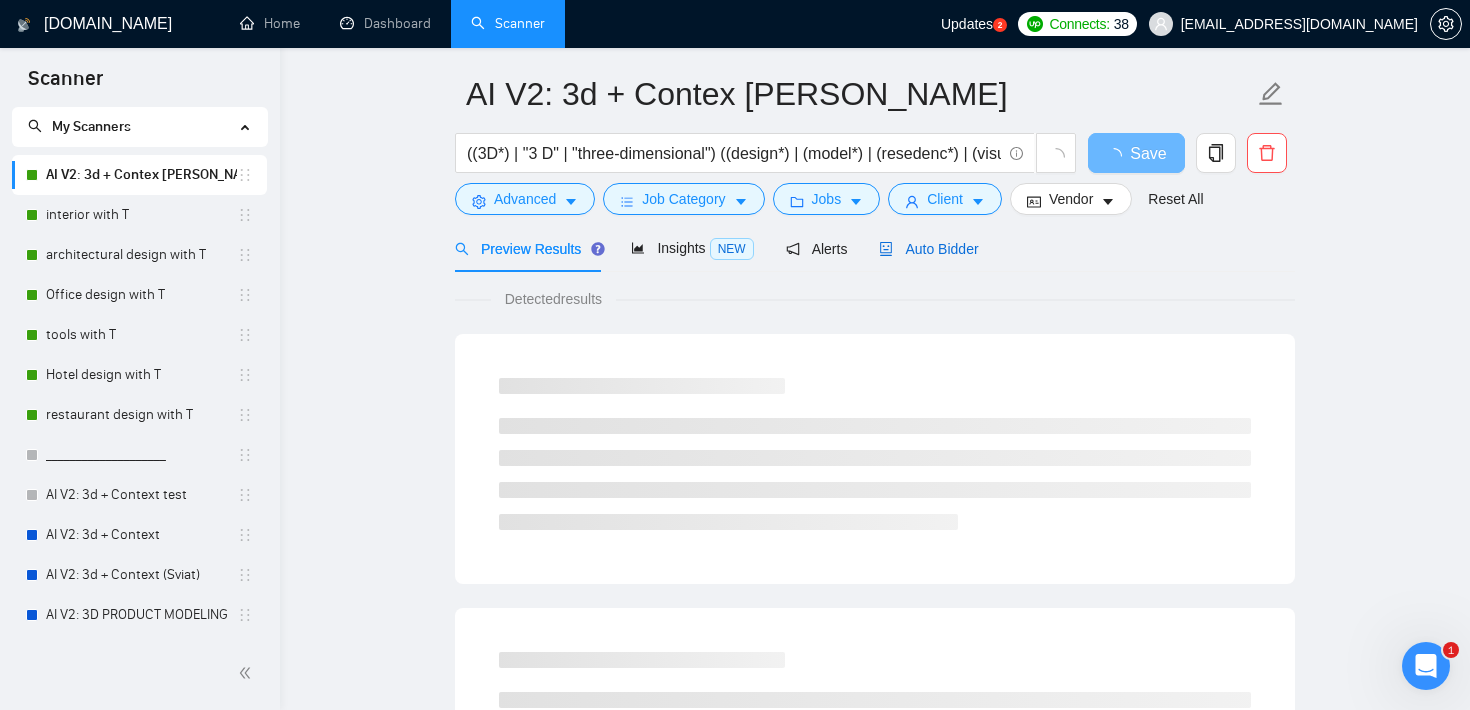 click on "Auto Bidder" at bounding box center (928, 249) 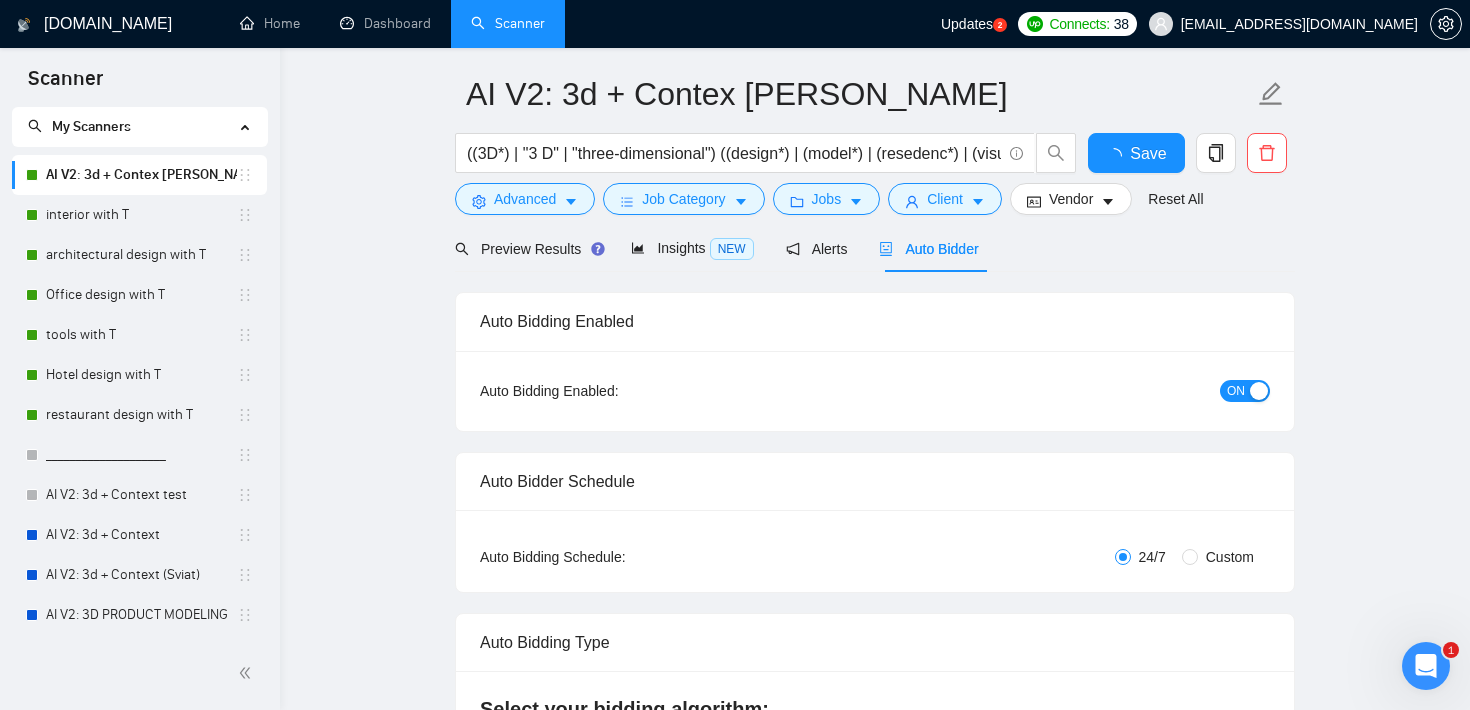 type 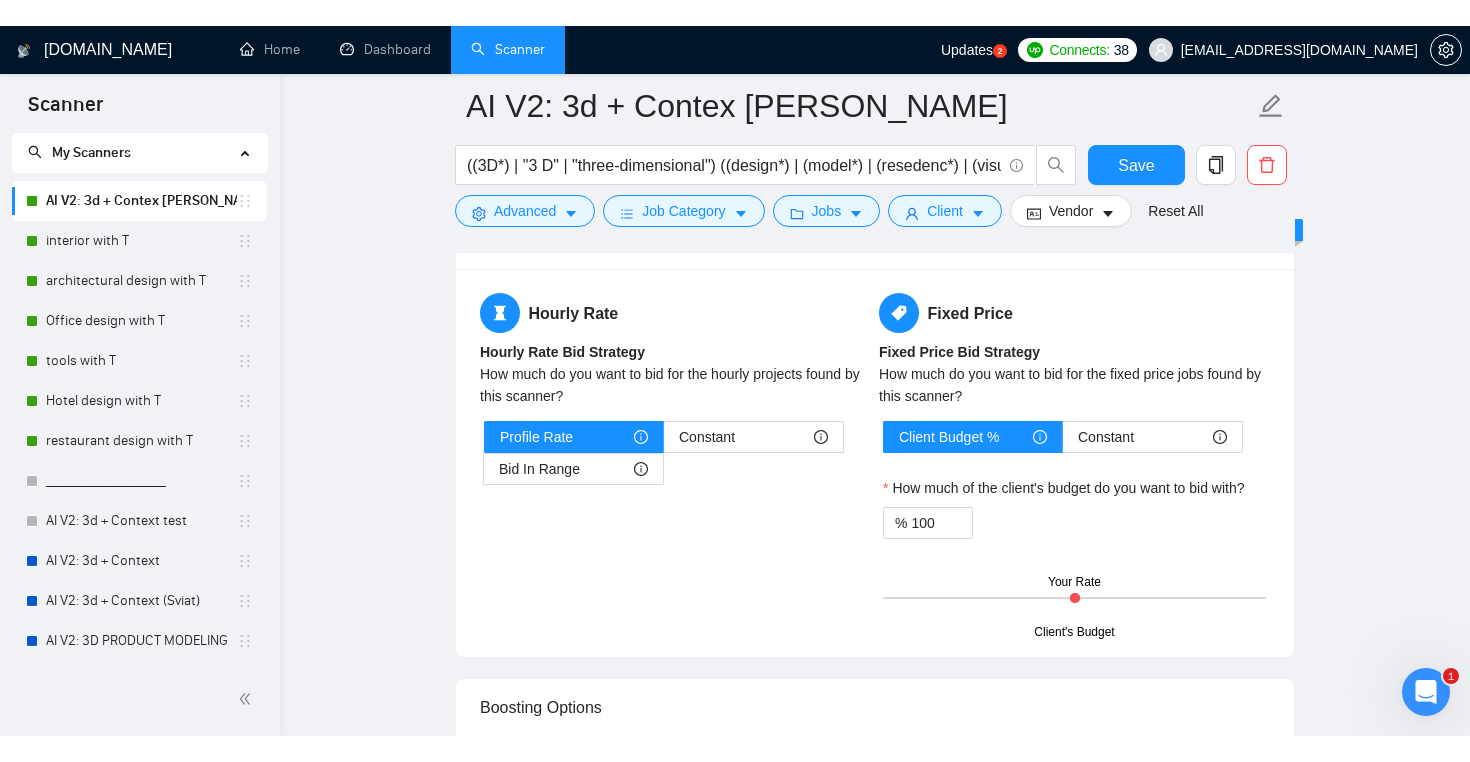scroll, scrollTop: 2246, scrollLeft: 0, axis: vertical 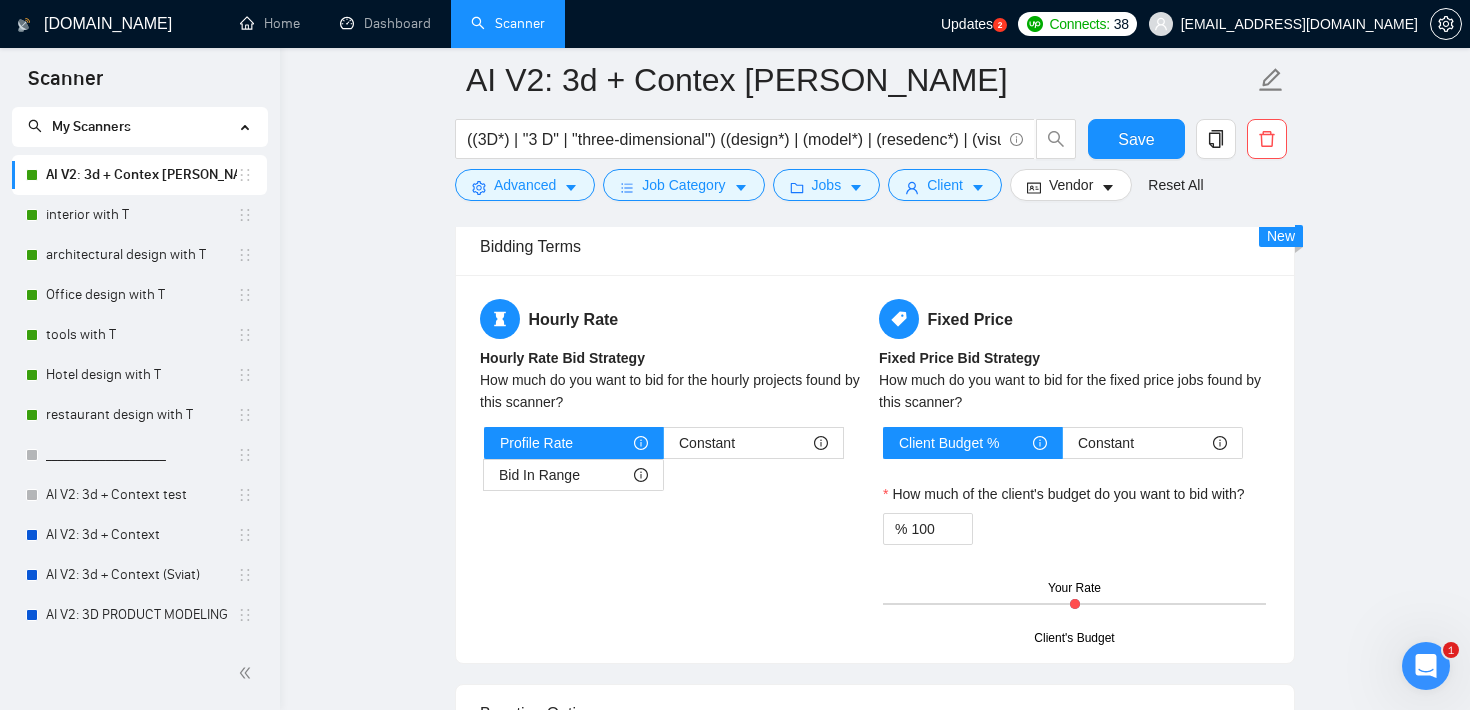 click on "AI V2: 3d + Contex [PERSON_NAME] ((3D*) | "3 D" | "three-dimensional") ((design*) | (model*) | (resedenc*) | (visualis*) | (visualiz*)) ((childroom*) | (bedroom*) | (office*) | (room*) | (Floor*) | (bath*) | (kitchen*) | (home*) | living | furniture | "real estate" | (condo*) | (apartment*) | architecture | (interior*) | (house*)) Save Advanced   Job Category   Jobs   Client   Vendor   Reset All Preview Results Insights NEW Alerts Auto Bidder Auto Bidding Enabled Auto Bidding Enabled: ON Auto Bidder Schedule Auto Bidding Type: Automated (recommended) Semi-automated Auto Bidding Schedule: 24/7 Custom Custom Auto Bidder Schedule Repeat every week [DATE] [DATE] [DATE] [DATE] [DATE] [DATE] [DATE] Active Hours ( [GEOGRAPHIC_DATA]/[GEOGRAPHIC_DATA] ): From: To: ( 24  hours) [GEOGRAPHIC_DATA]/Sofia Auto Bidding Type Select your bidding algorithm: Choose the algorithm for you bidding. The price per proposal does not include your connects expenditure. Template Bidder Works great for narrow segments and short cover letters that don't change. 0.50" at bounding box center [875, 245] 